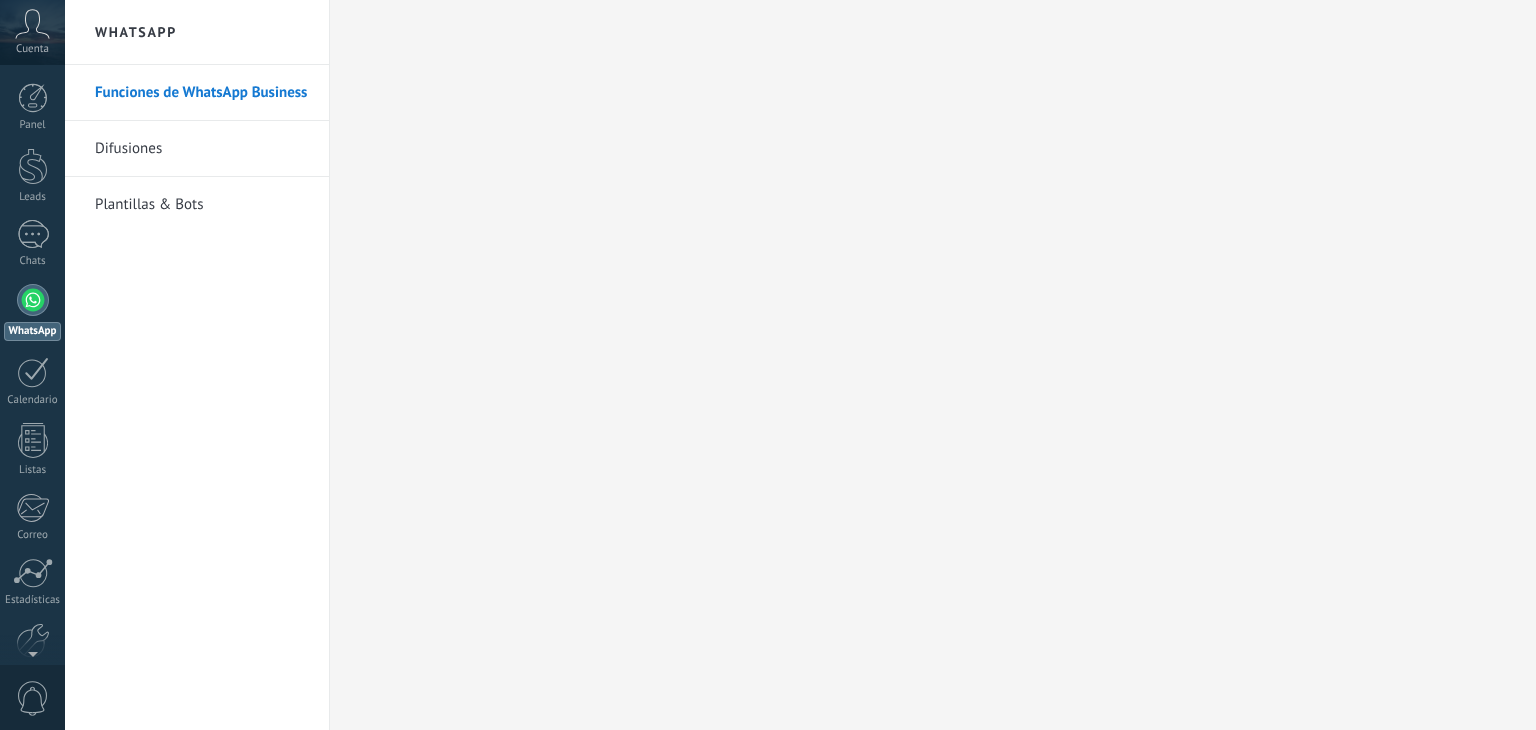 scroll, scrollTop: 0, scrollLeft: 0, axis: both 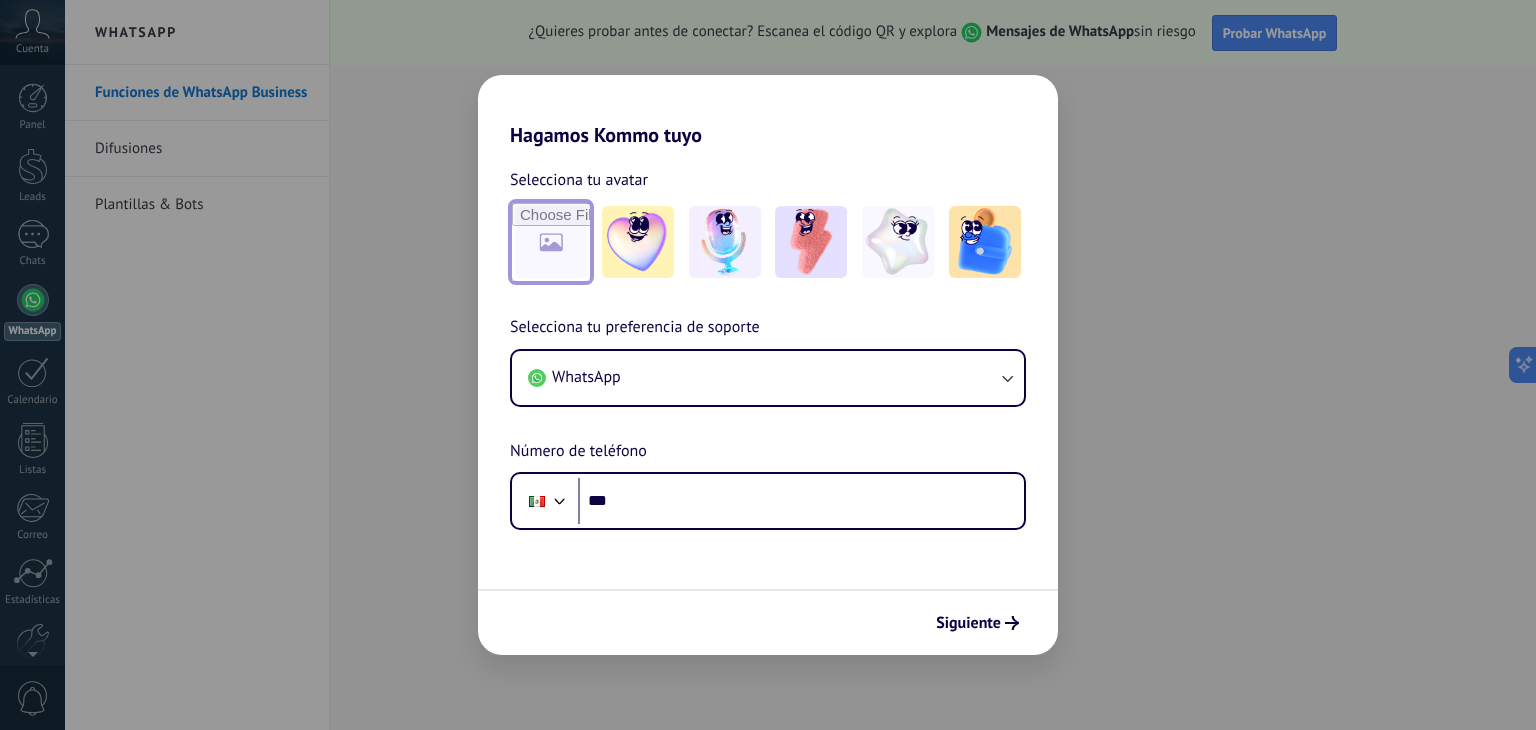 click at bounding box center (551, 242) 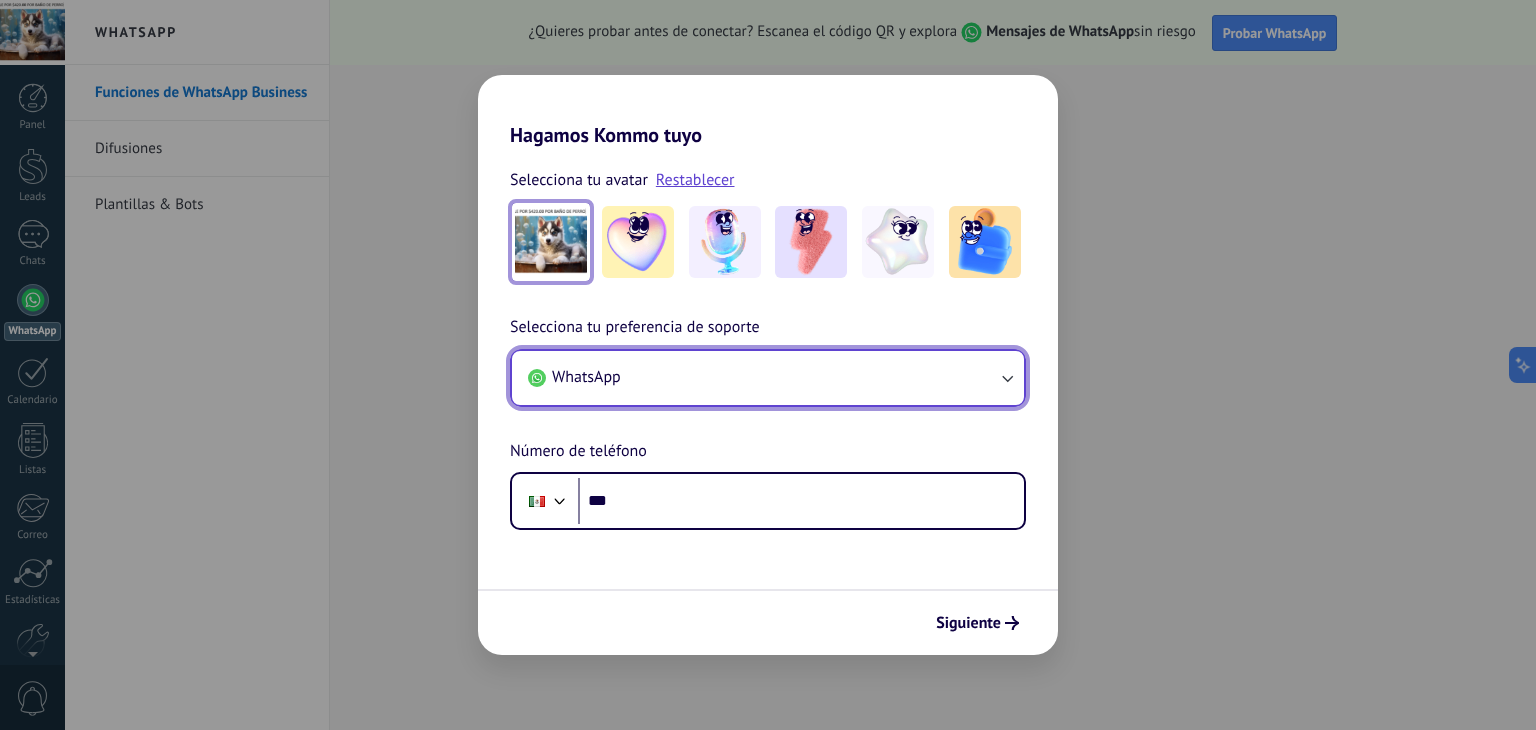 click 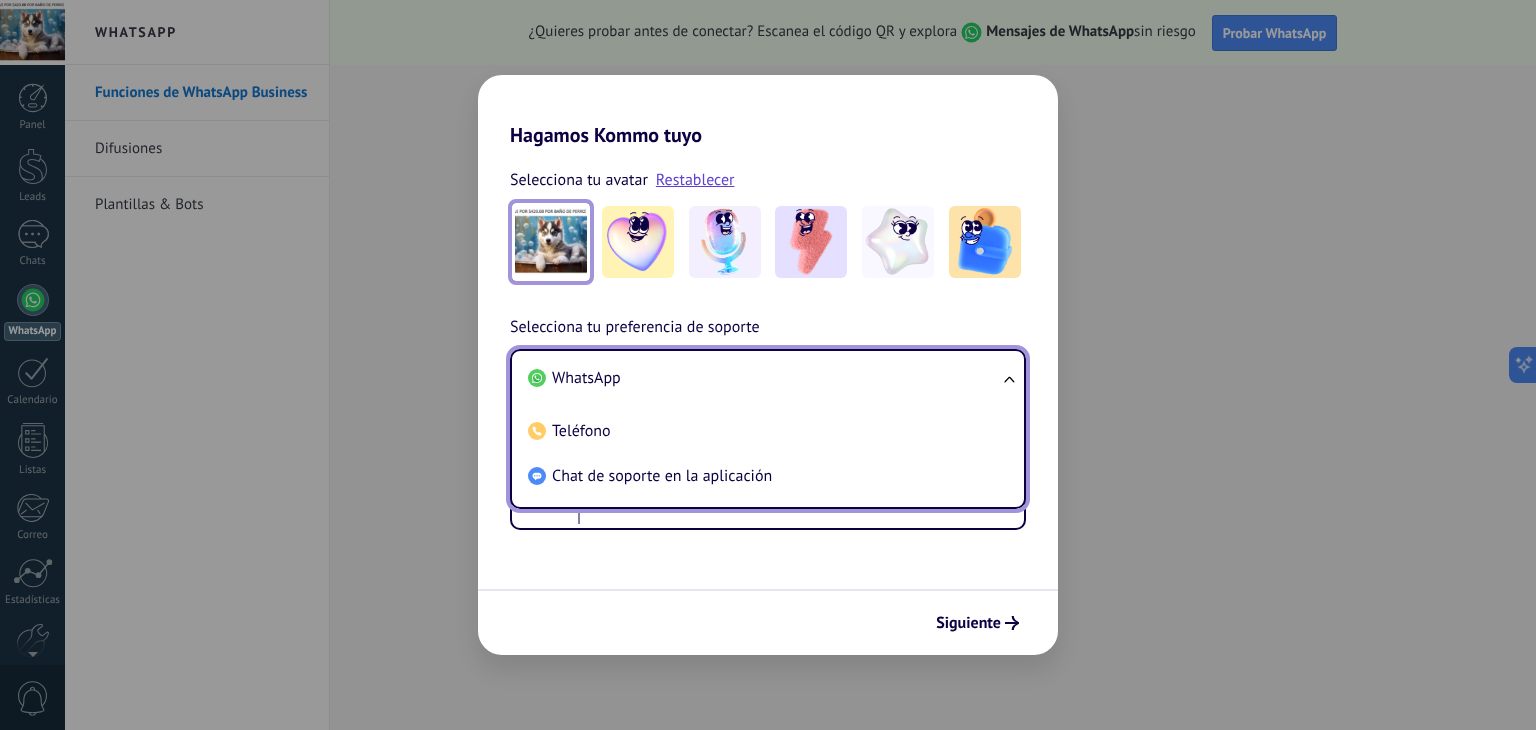 click on "WhatsApp" at bounding box center (764, 378) 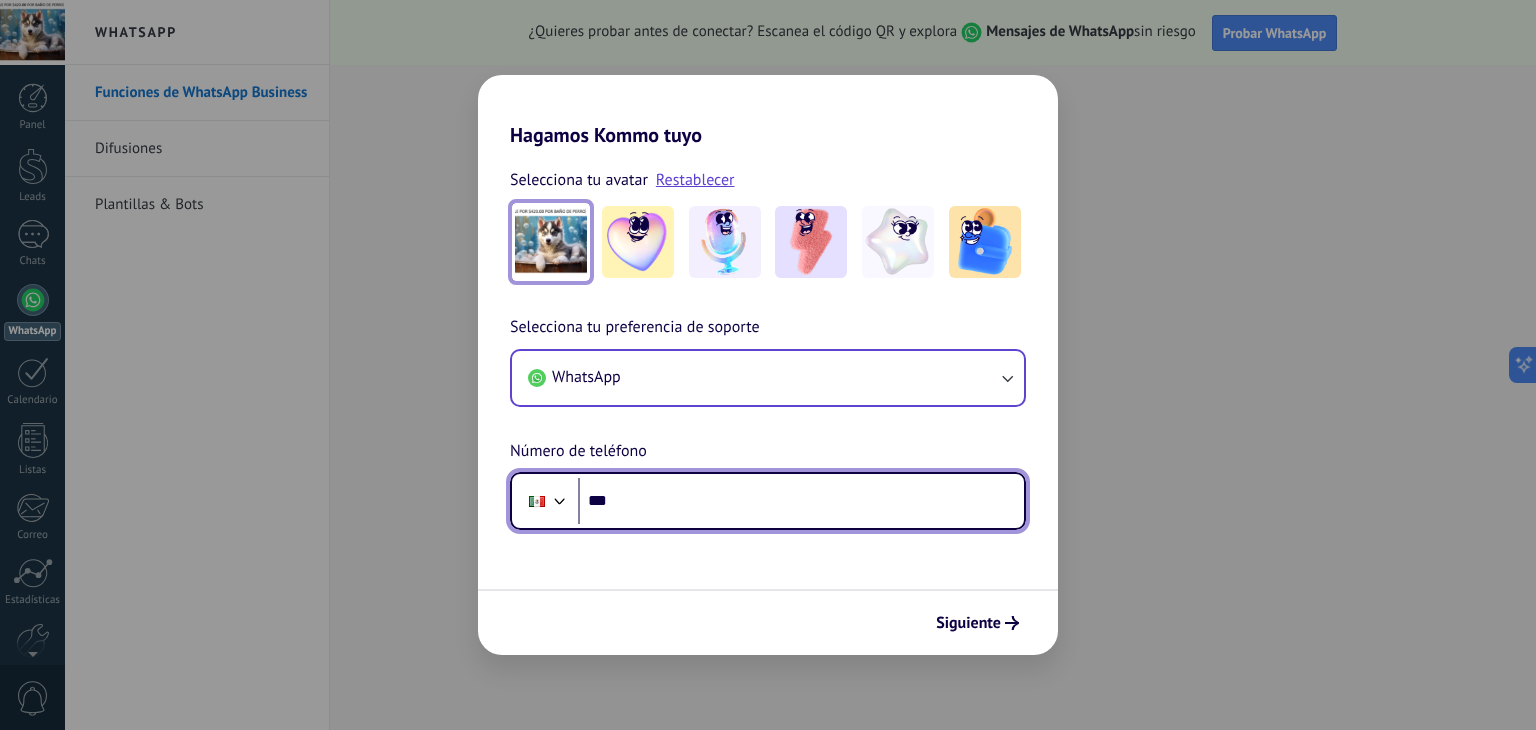 click on "***" at bounding box center (801, 501) 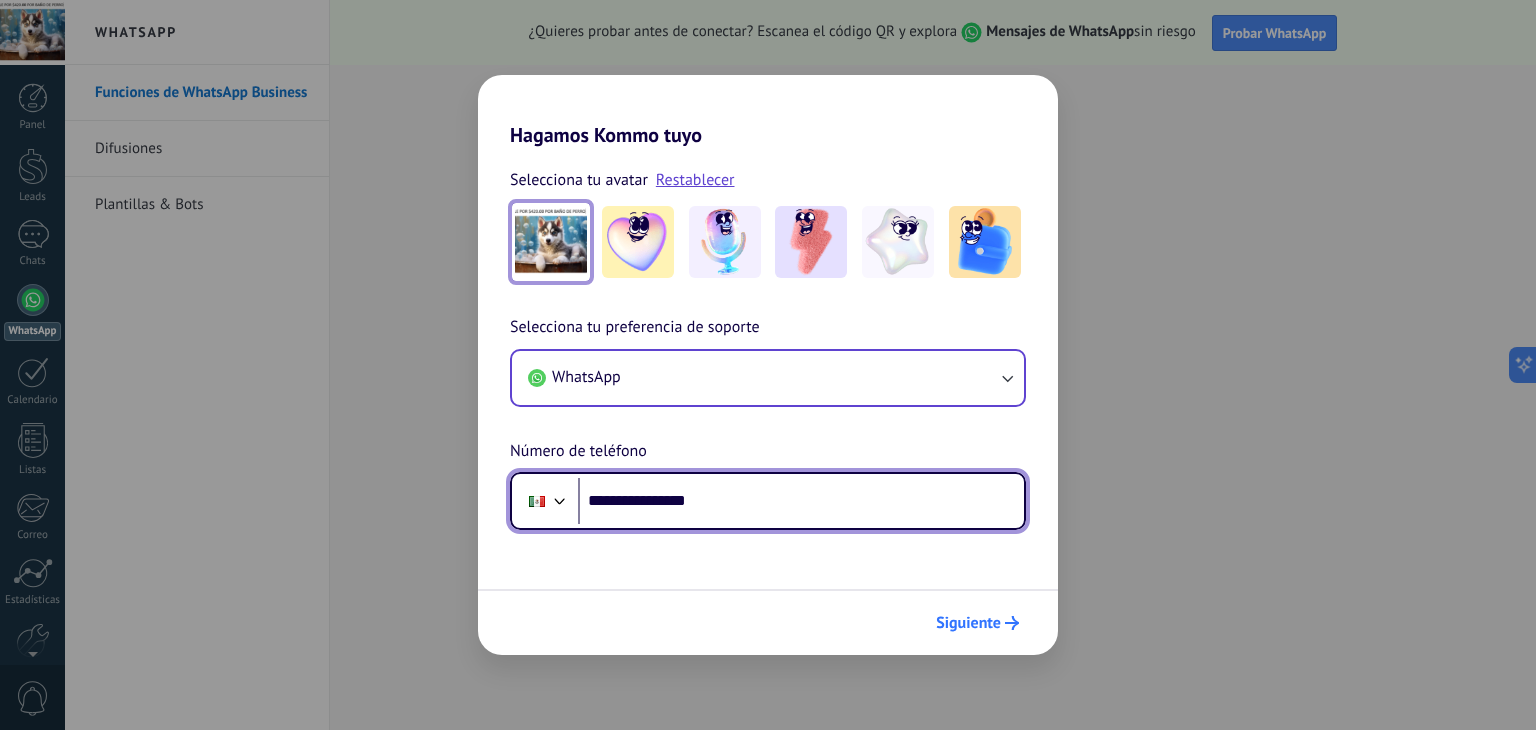 type on "**********" 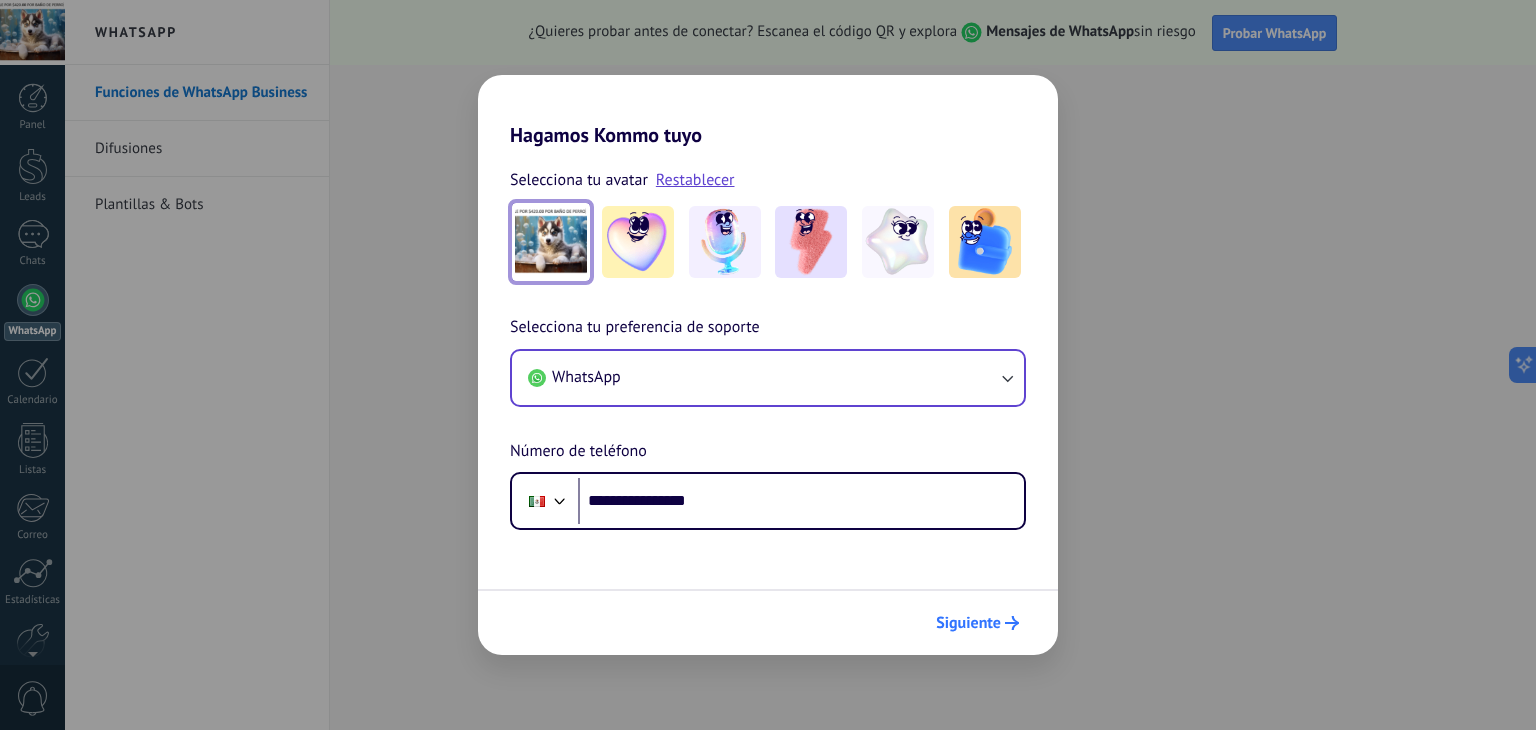 click on "Siguiente" at bounding box center [968, 623] 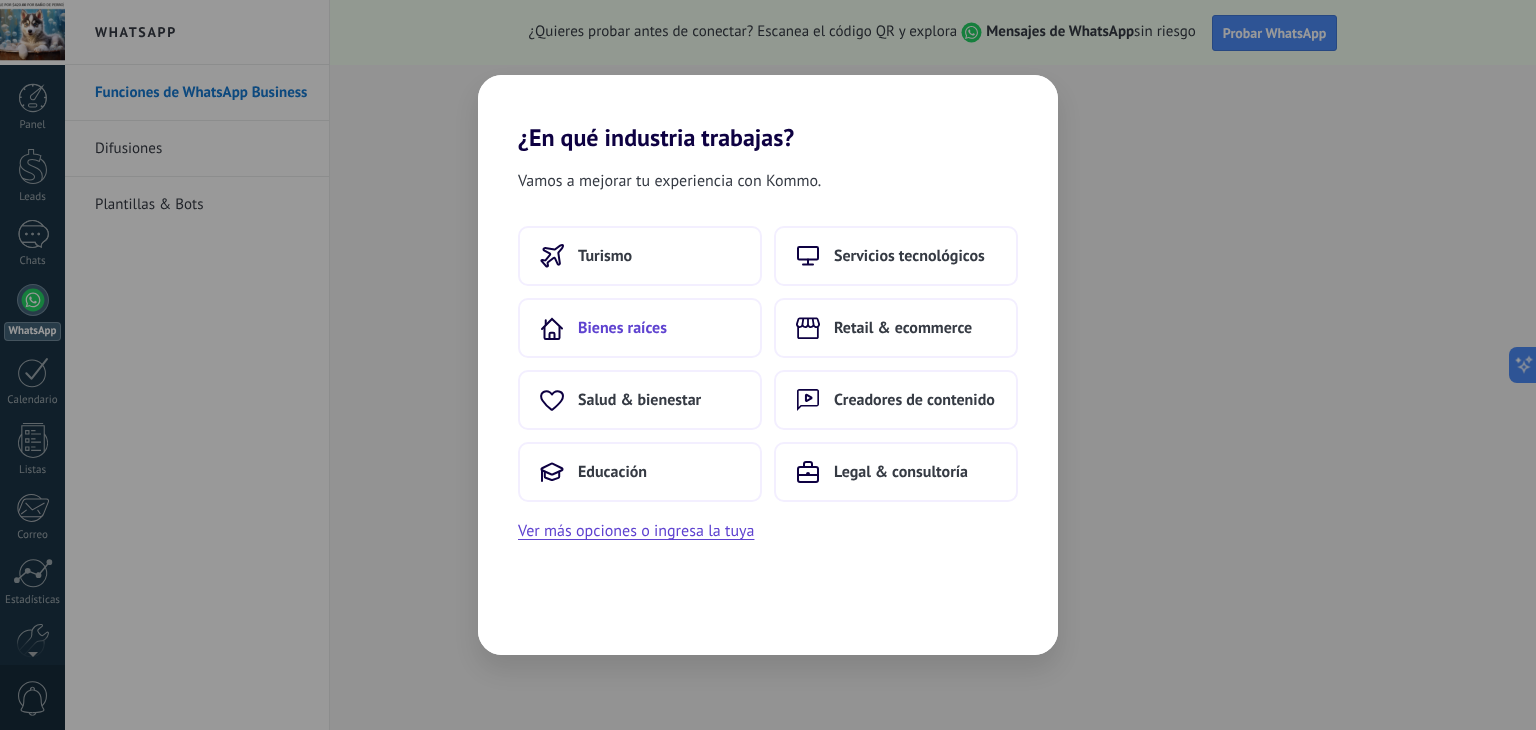 click on "Bienes raíces" at bounding box center [622, 328] 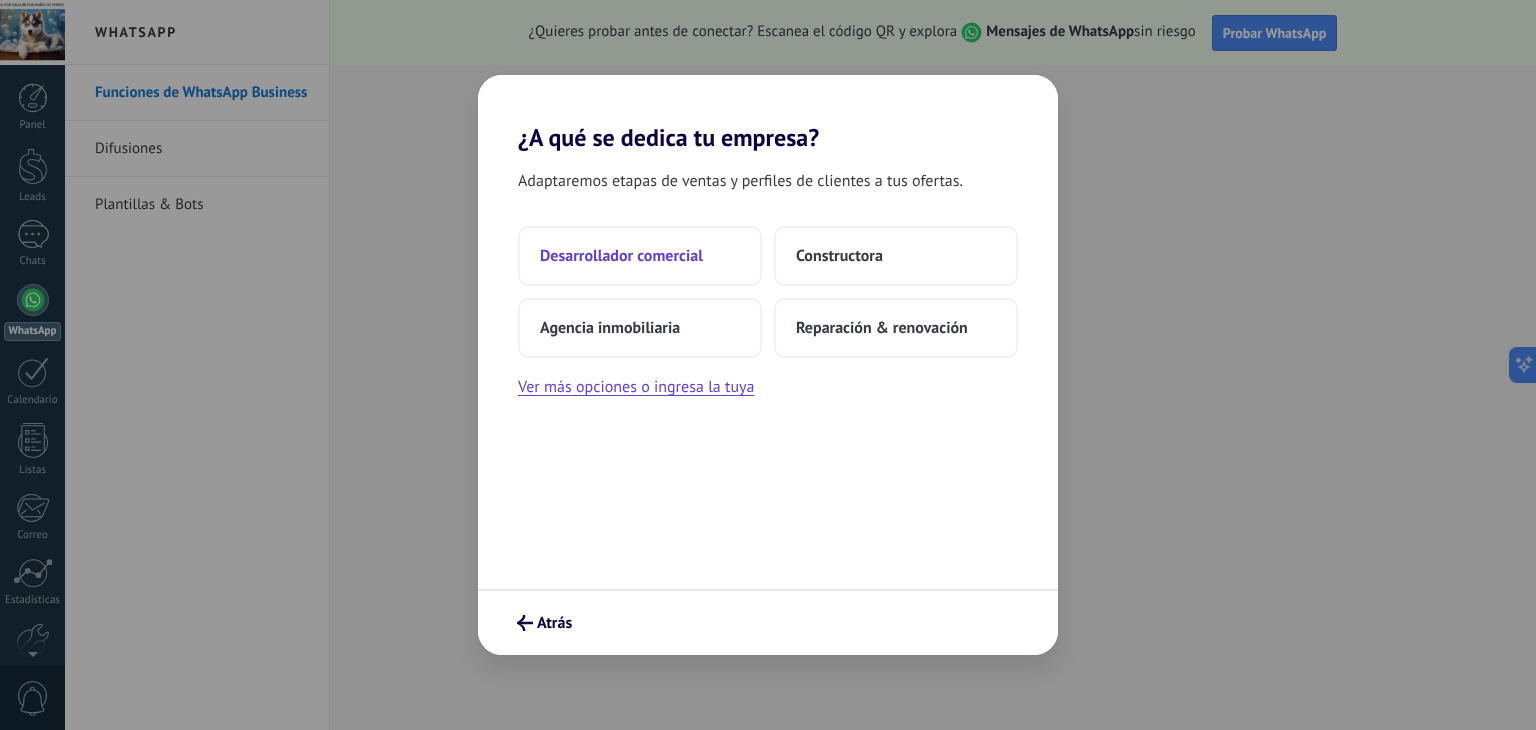 click on "Desarrollador comercial" at bounding box center [621, 256] 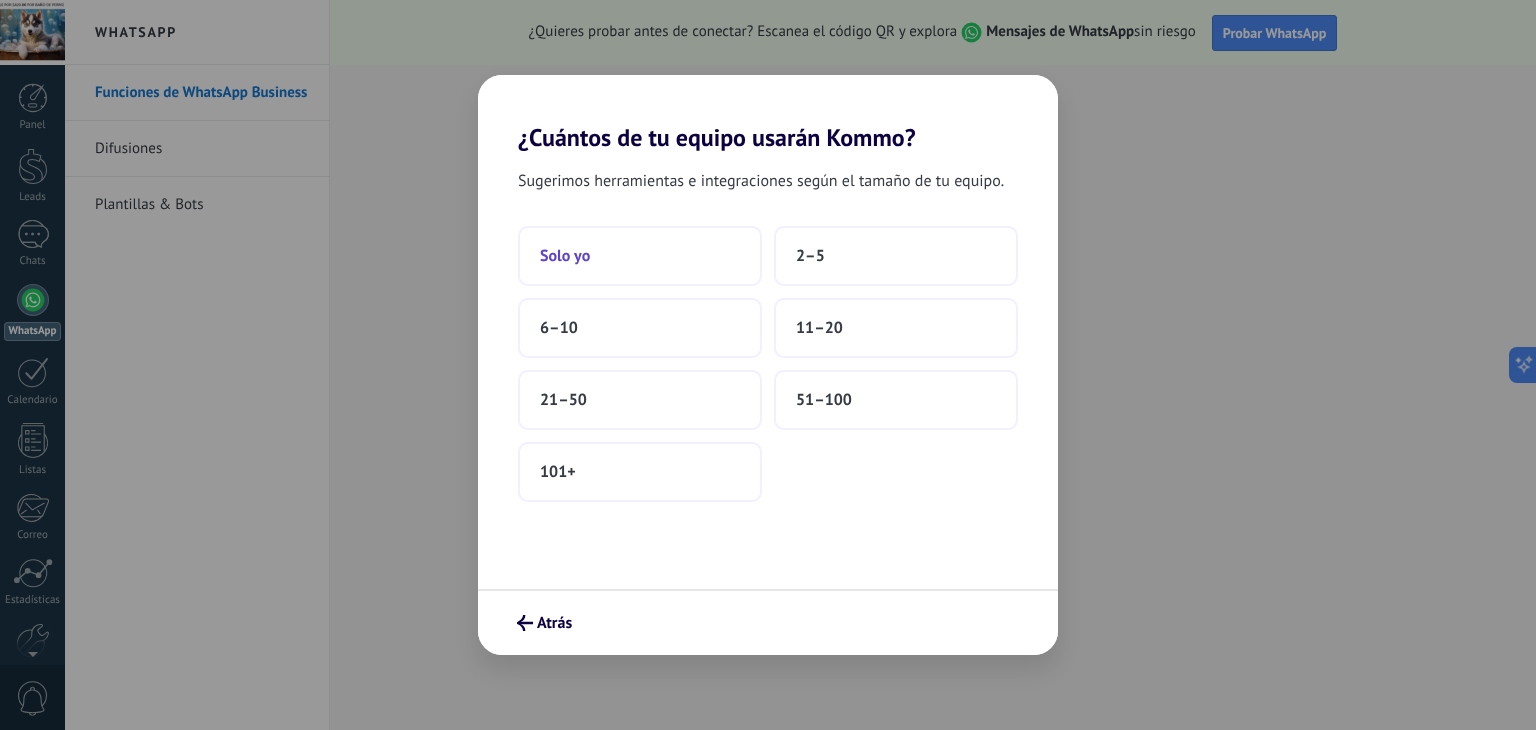 click on "Solo yo" at bounding box center [640, 256] 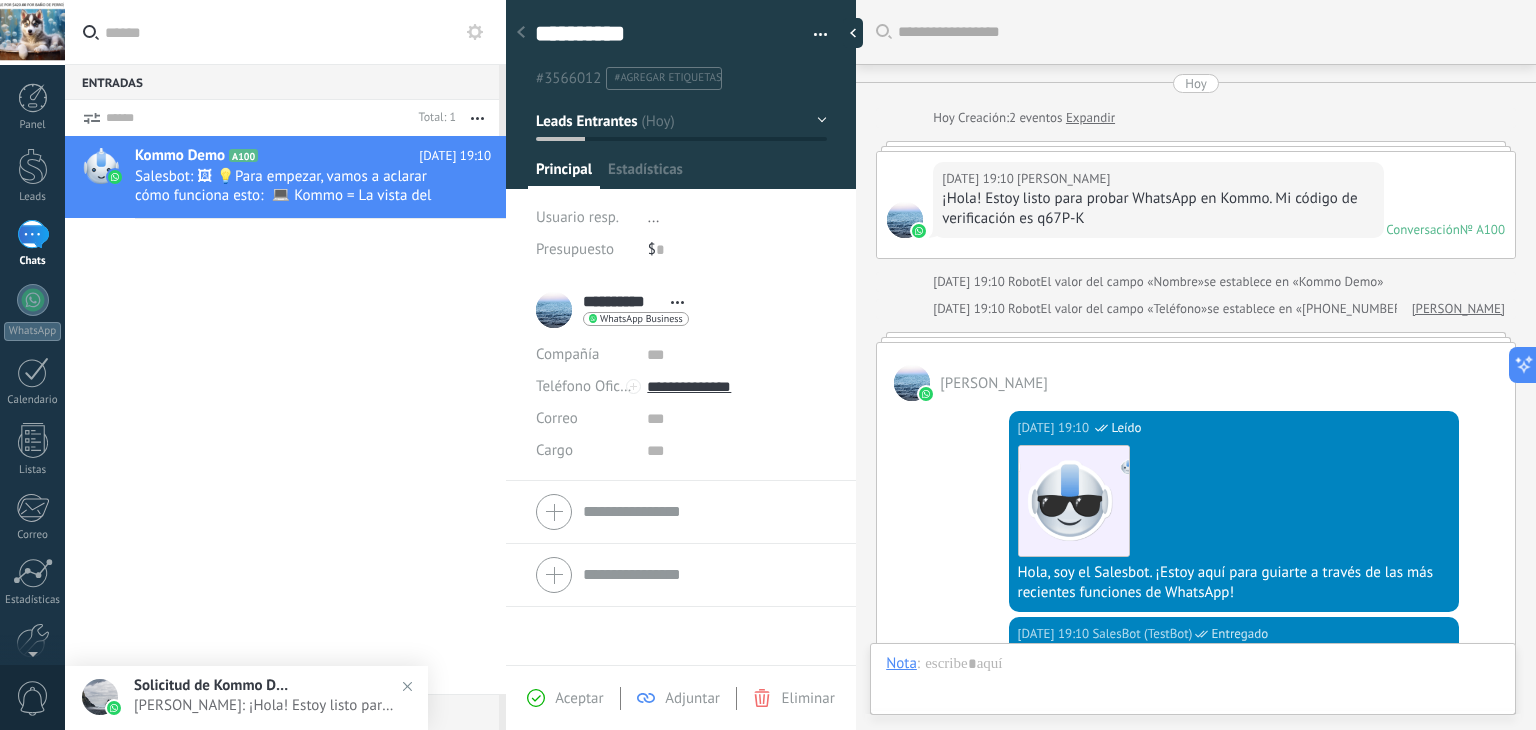 scroll, scrollTop: 728, scrollLeft: 0, axis: vertical 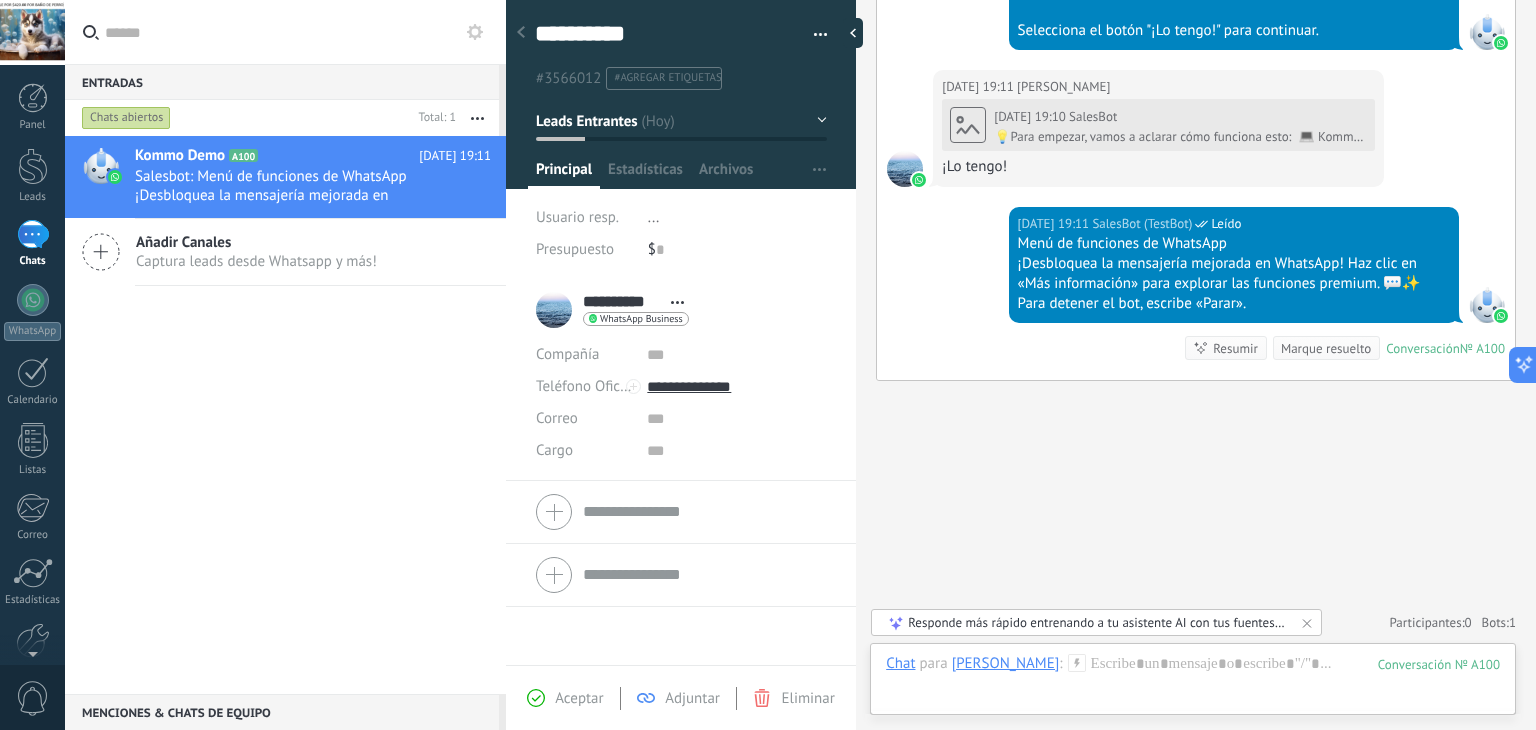 click on "[DATE] 19:11 SalesBot (TestBot)  Leído Menú de funciones de WhatsApp ¡Desbloquea la mensajería mejorada en WhatsApp! Haz clic en «Más información» para explorar las funciones premium. 💬✨ Para detener el bot, escribe «Parar»." at bounding box center (1234, 265) 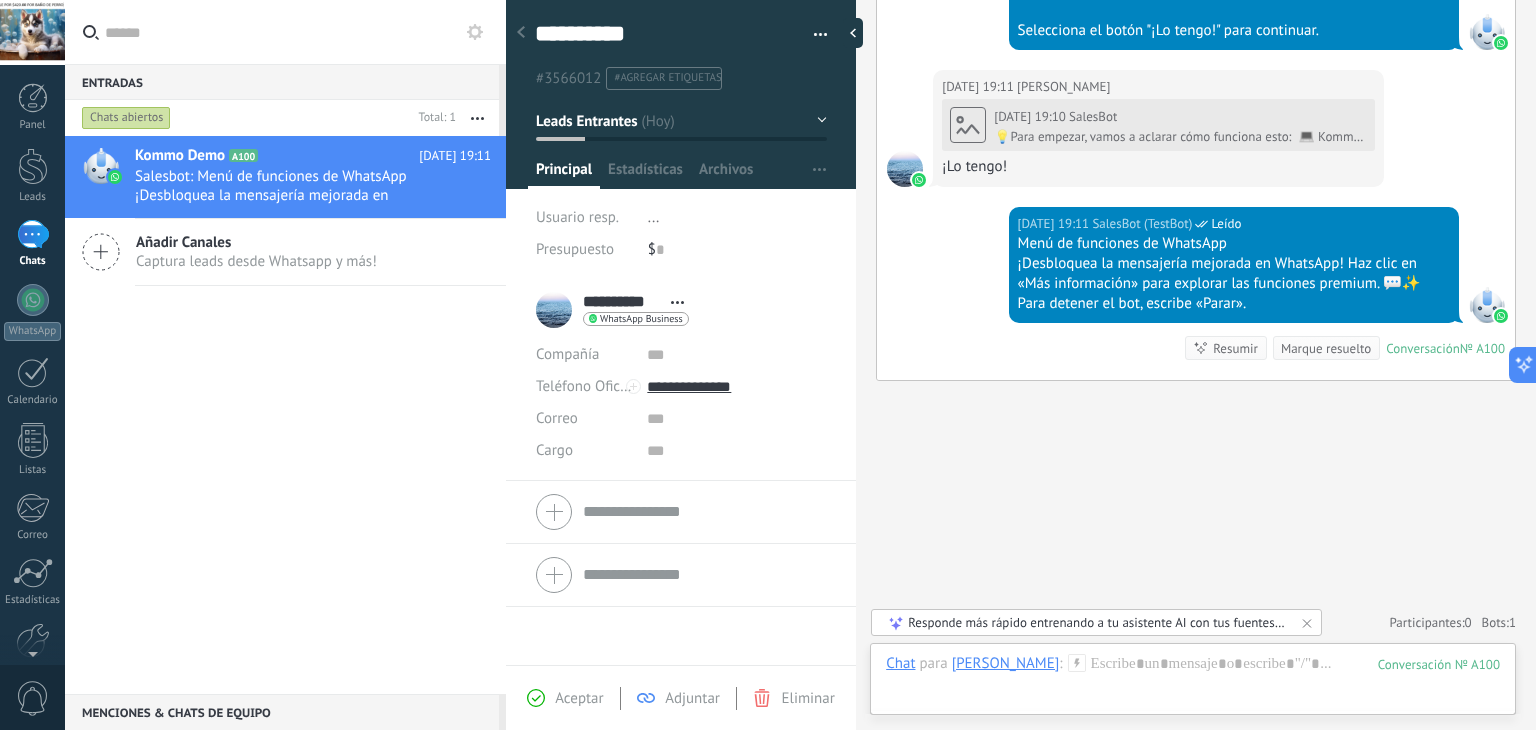 click on "Buscar Carga más [DATE] [DATE] Creación:  2  eventos   Expandir [DATE] 19:10 [PERSON_NAME]  ¡Hola! Estoy listo para probar WhatsApp en Kommo. Mi código de verificación es q67P-K Conversación  № A100 Conversación № A100 [DATE] 19:10 Robot  El valor del campo «Nombre»  se establece en «Kommo Demo» [DATE] 19:10 Robot  El valor del campo «Teléfono»  se establece en «[PHONE_NUMBER]» [PERSON_NAME] [PERSON_NAME][DATE] 19:10 SalesBot (TestBot)  Leído Descargar Hola, soy el Salesbot. ¡Estoy aquí para guiarte a través de las más recientes funciones de WhatsApp! [DATE] 19:10 SalesBot (TestBot)  Leído Descargar 💡Para empezar, vamos a aclarar cómo funciona esto:    💻 Kommo = La vista del Agente - La tarjeta de lead representa la perspectiva del agente.   📱 Móvil = La vista del Cliente - El móvil representa la perspectiva del cliente.   Ahora, ¡ya estás listo para comprobar las últimas e interesantes funciones de WhatsApp!    Selecciona el botón "¡Lo tengo!" para continuar. [DATE] 19:11 Leído" at bounding box center [1196, -119] 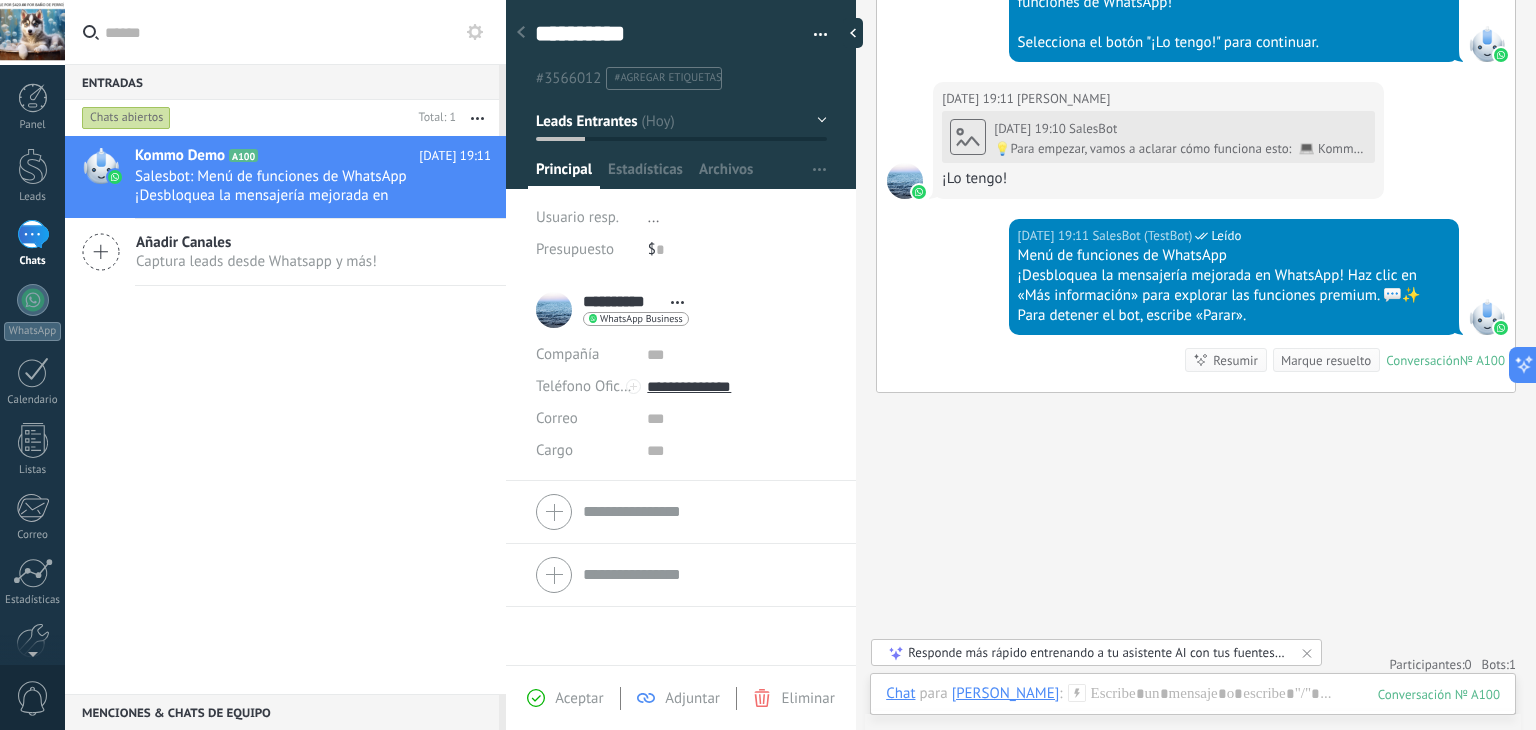 scroll, scrollTop: 1002, scrollLeft: 0, axis: vertical 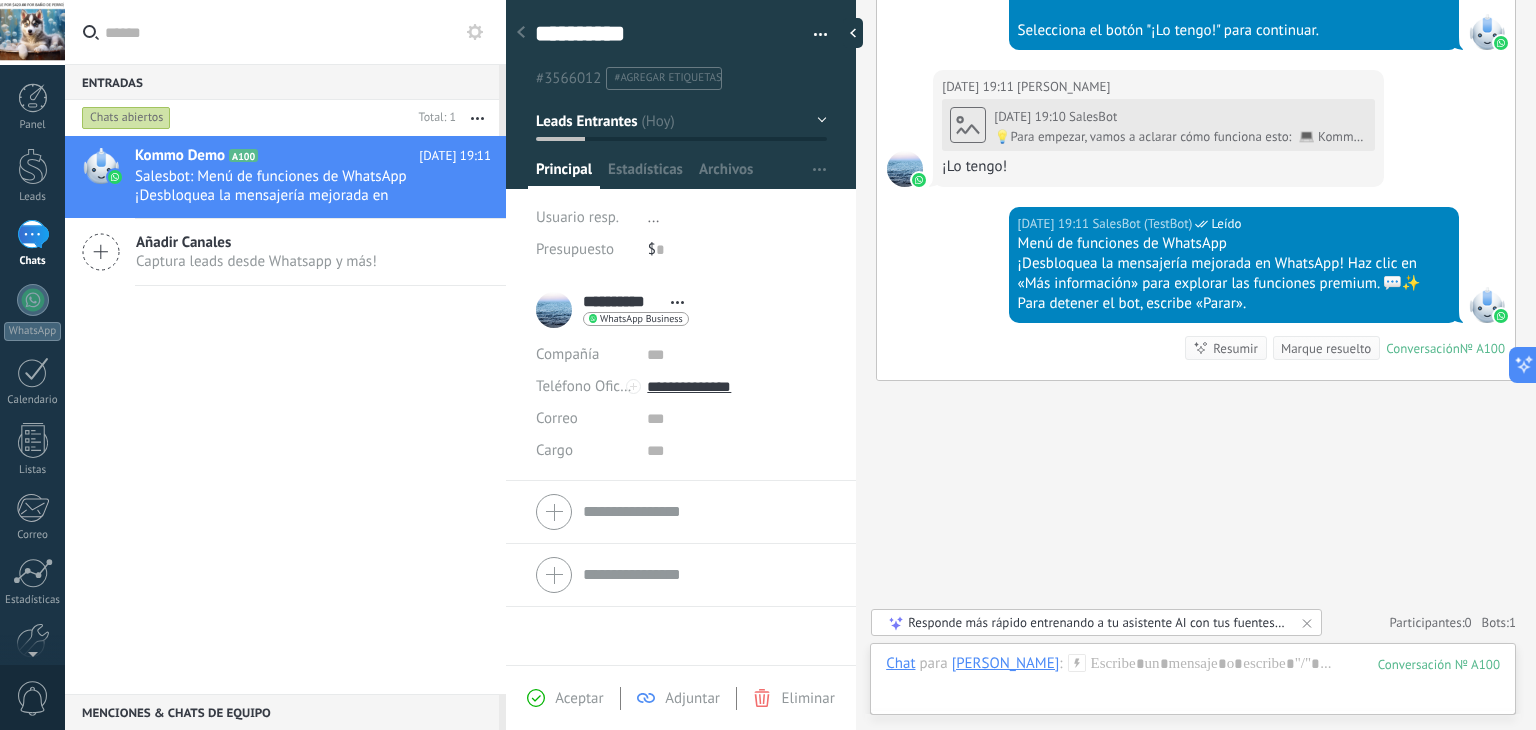click 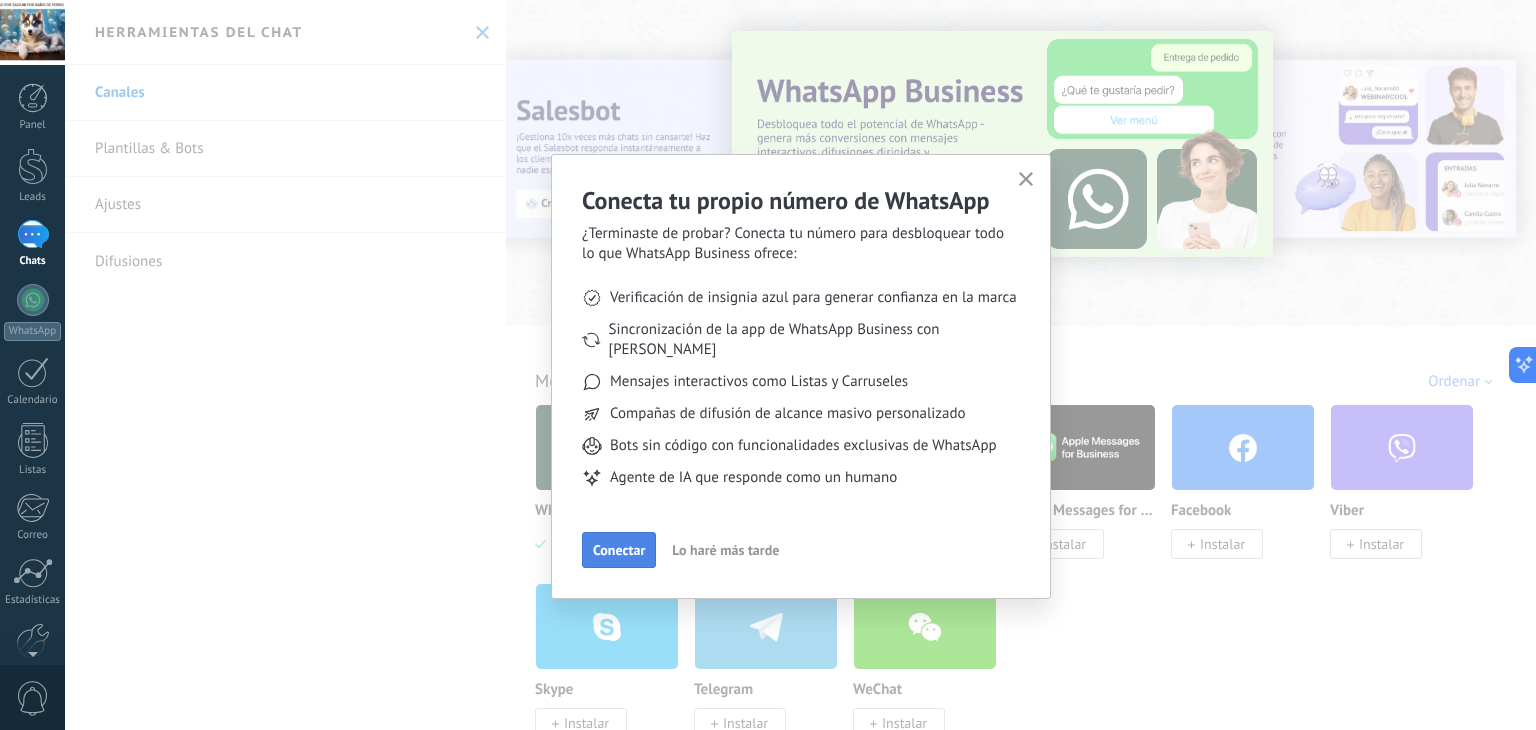 click on "Conectar" at bounding box center [619, 550] 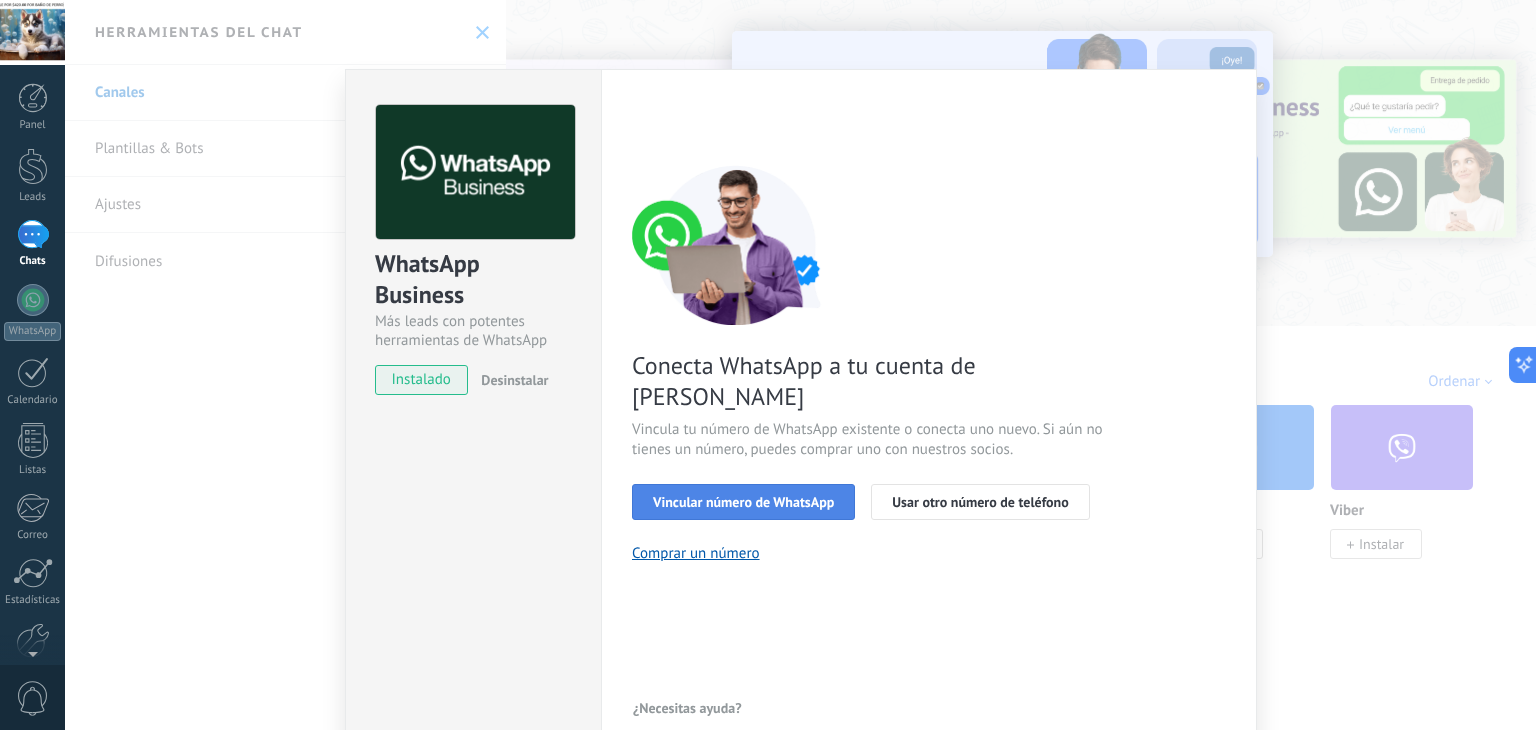 click on "Vincular número de WhatsApp" at bounding box center (743, 502) 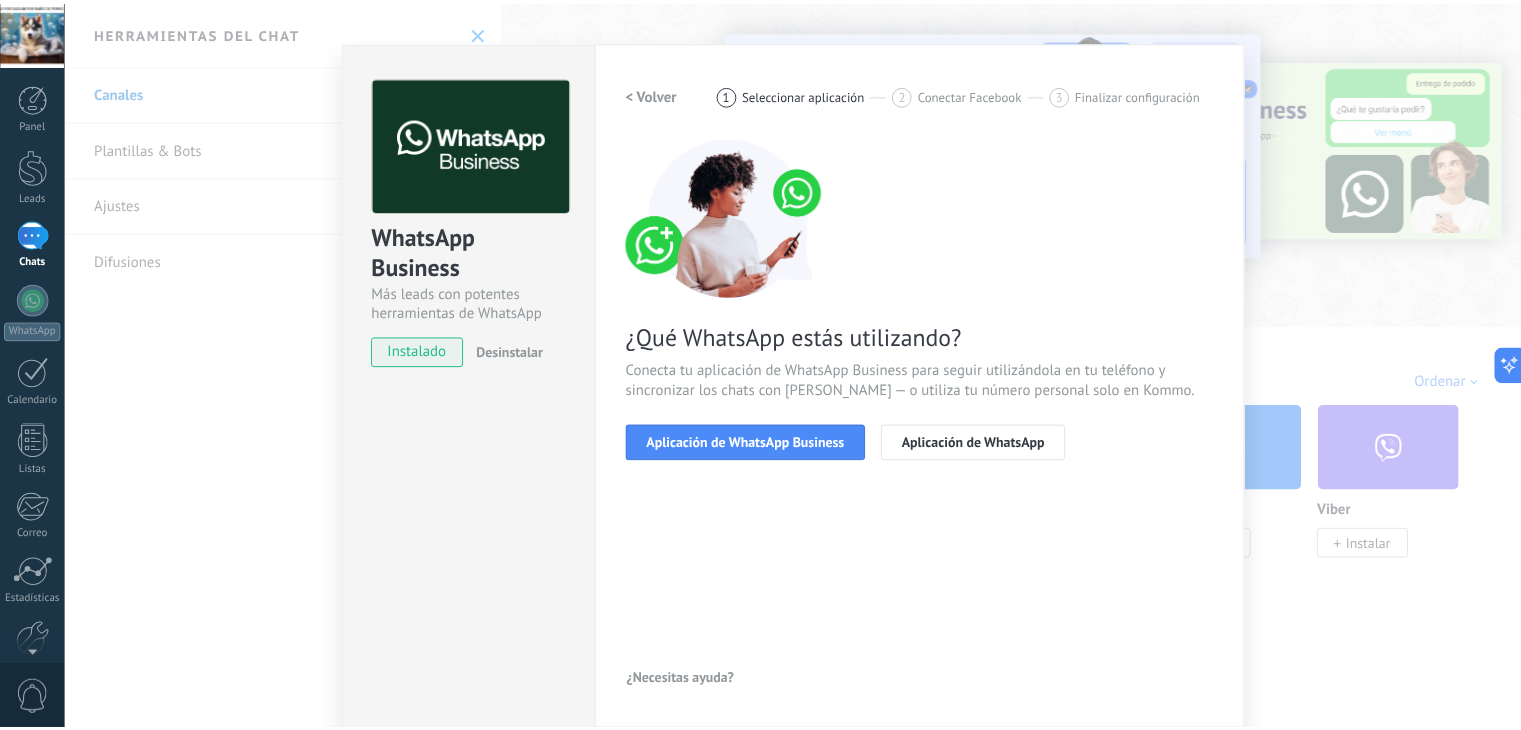 scroll, scrollTop: 0, scrollLeft: 0, axis: both 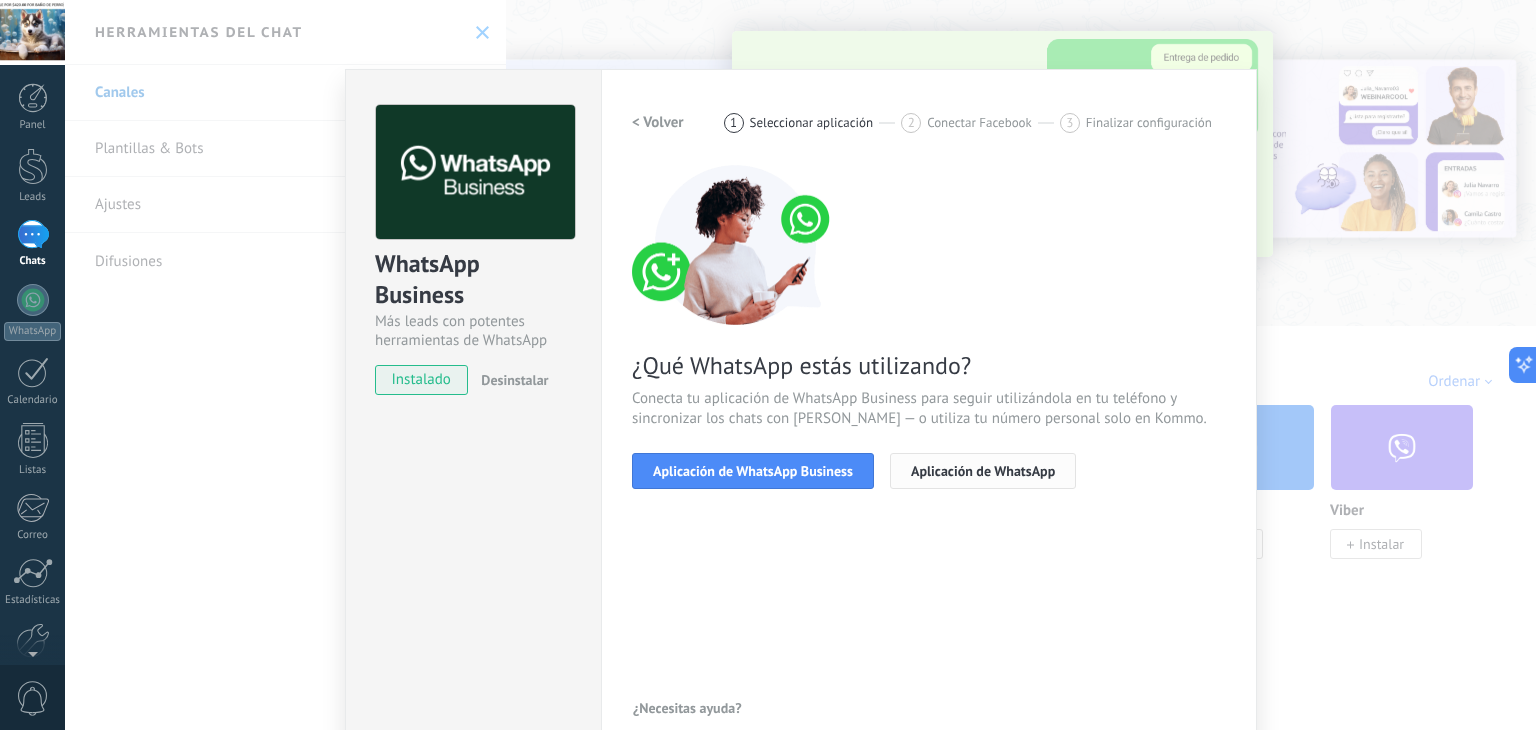 click on "Aplicación de WhatsApp" at bounding box center (983, 471) 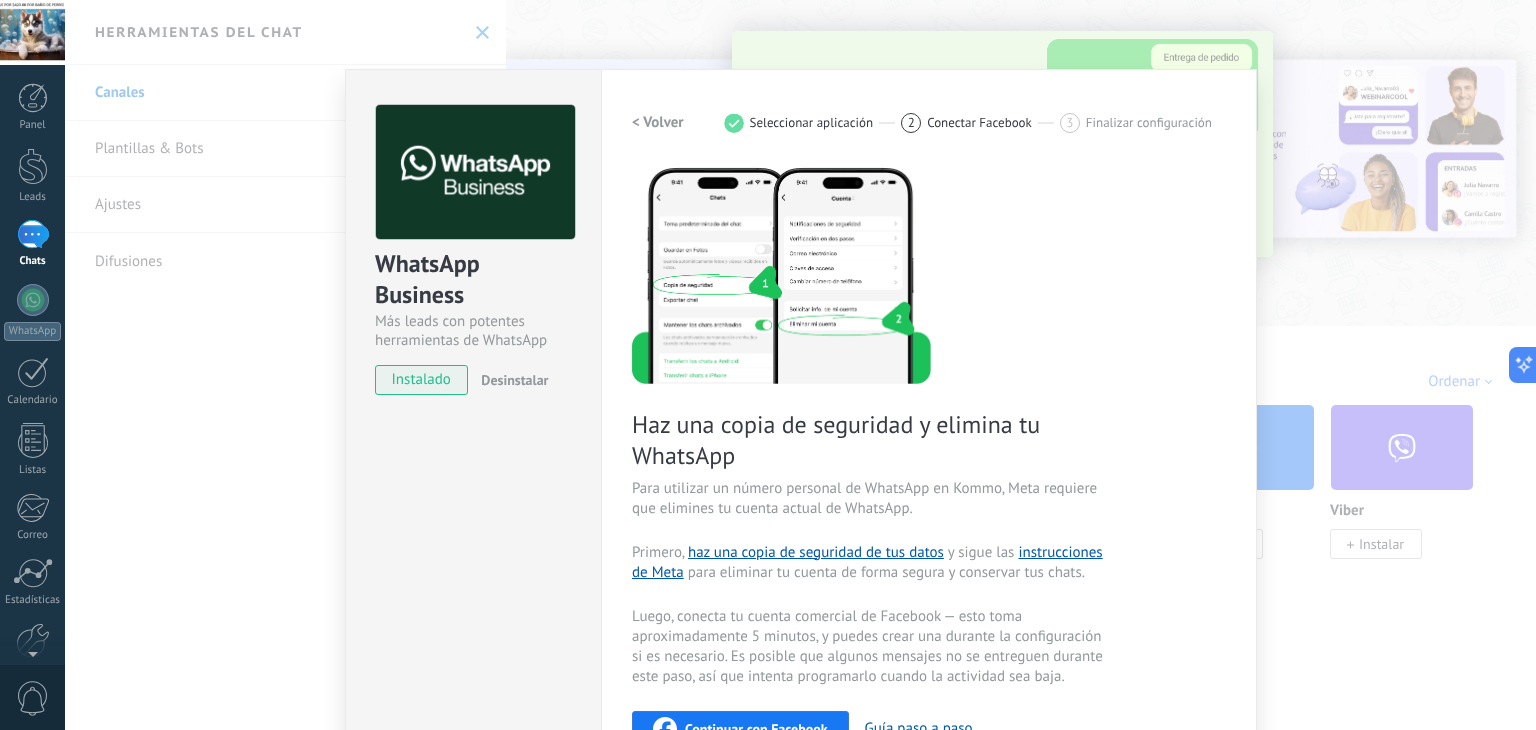 click on "< Volver" at bounding box center [658, 122] 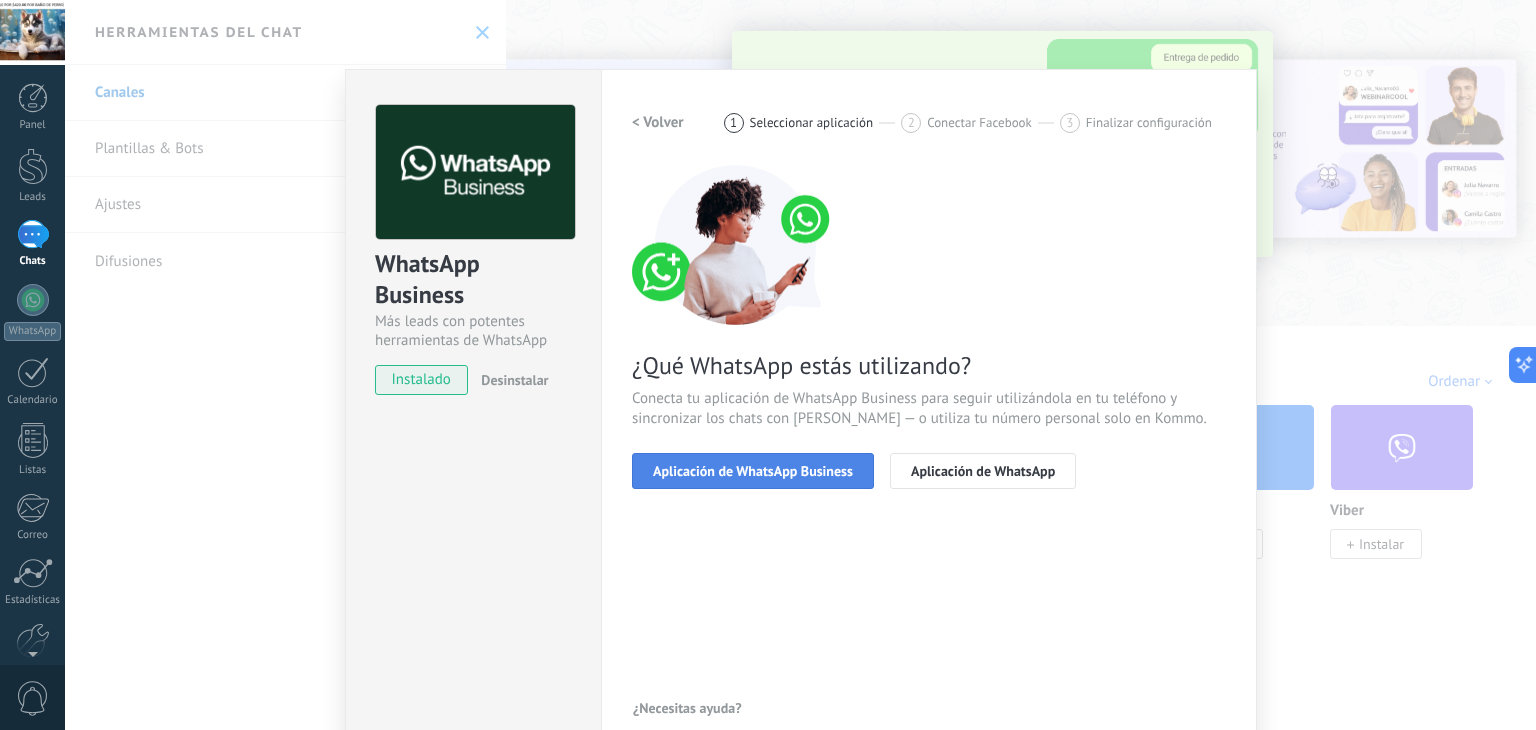 click on "Aplicación de WhatsApp Business" at bounding box center [753, 471] 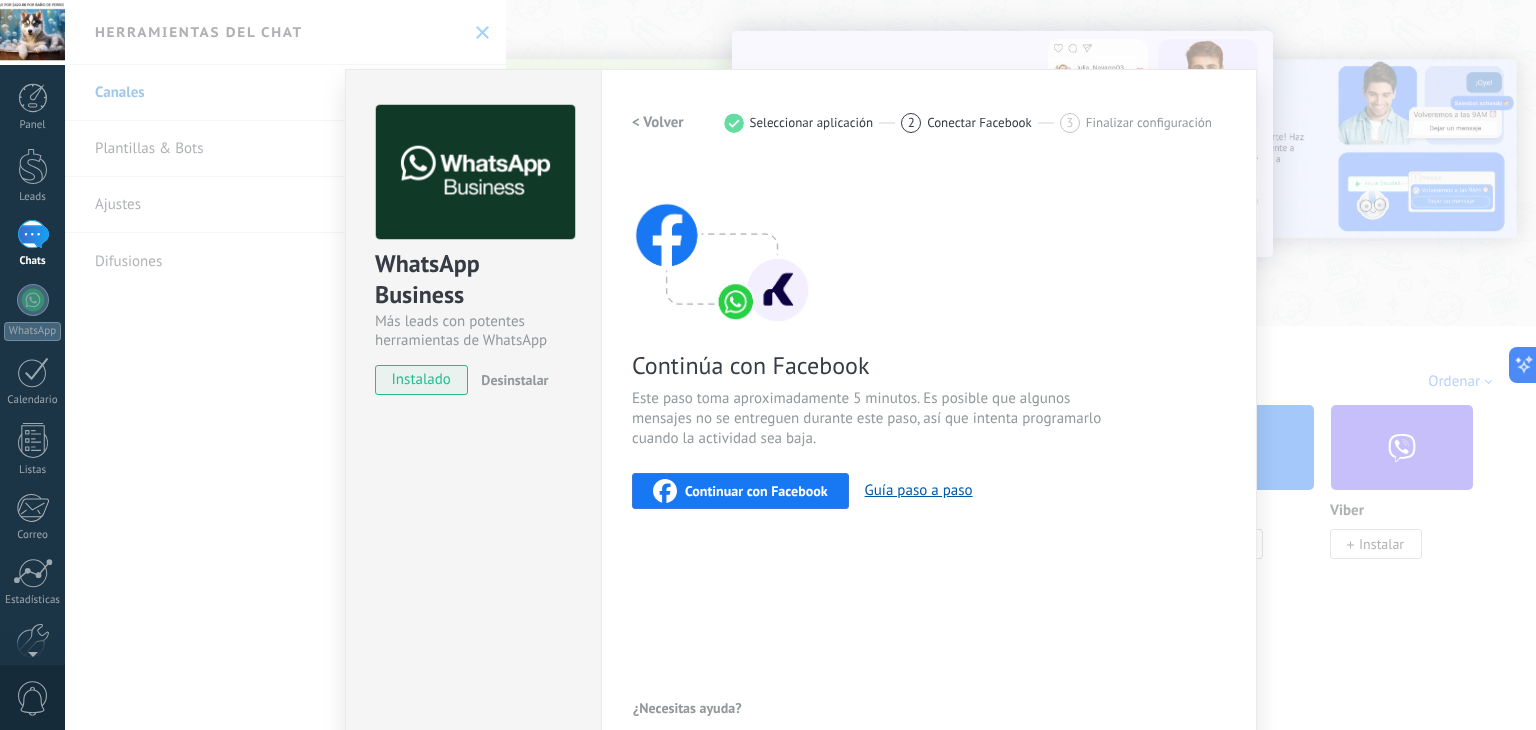 click on "Continuar con Facebook" at bounding box center (756, 491) 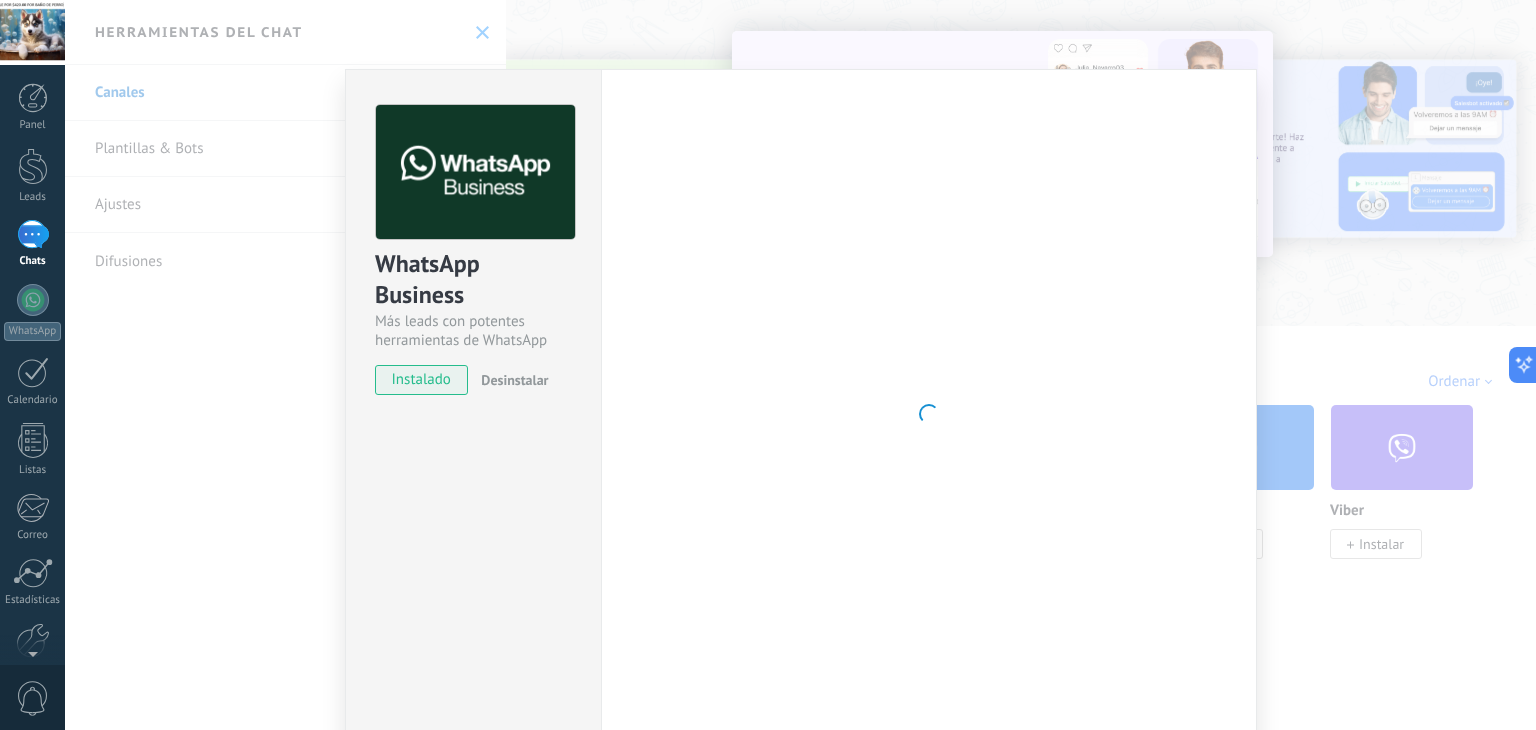 click on "WhatsApp Business Más leads con potentes herramientas de WhatsApp instalado Desinstalar" at bounding box center (473, 414) 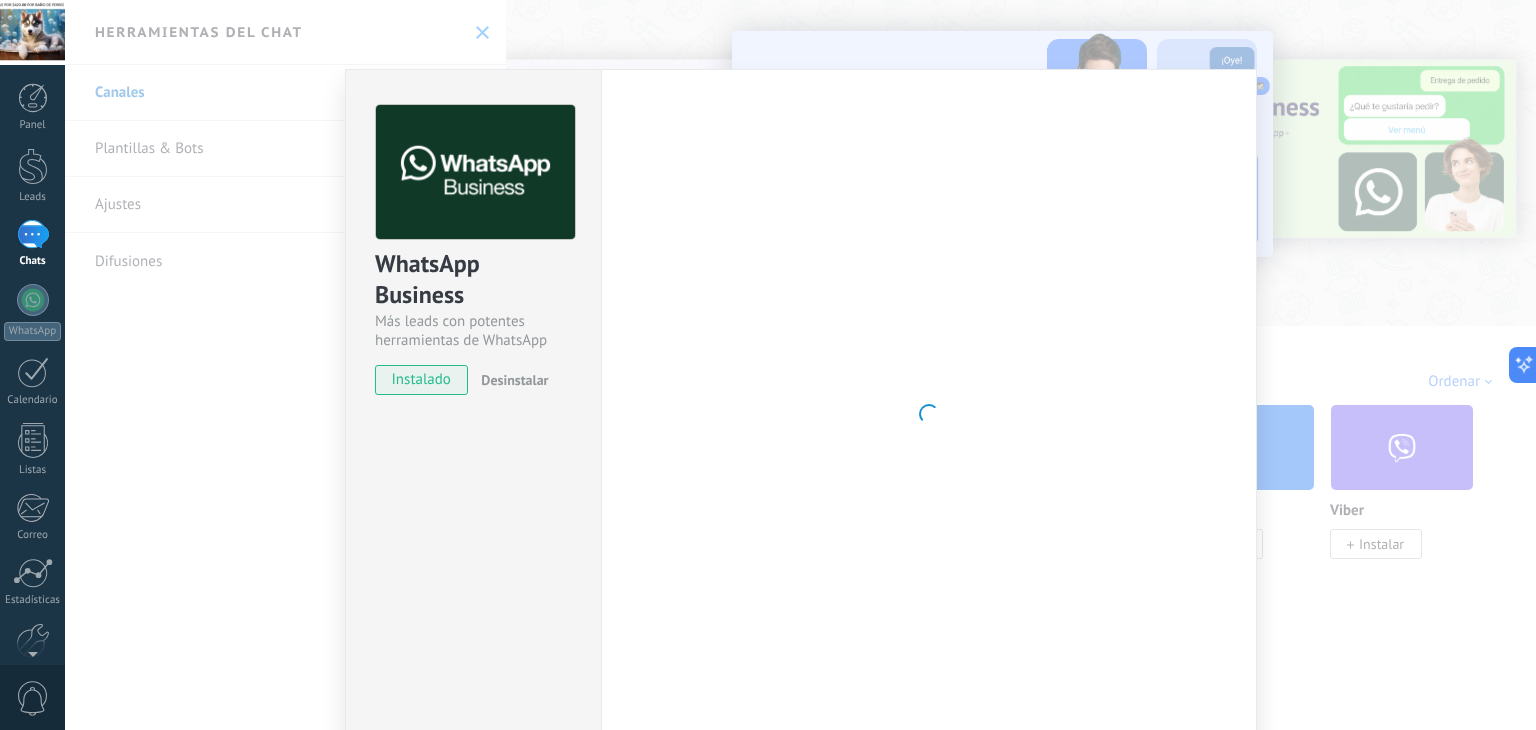 click on "WhatsApp Business Más leads con potentes herramientas de WhatsApp instalado Desinstalar Configuraciones Autorizaciones Esta pestaña registra a los usuarios que han concedido acceso a las integración a esta cuenta. Si deseas remover la posibilidad que un usuario pueda enviar solicitudes a la cuenta en nombre de esta integración, puedes revocar el acceso. Si el acceso a todos los usuarios es revocado, la integración dejará de funcionar. Esta aplicacion está instalada, pero nadie le ha dado acceso aun. WhatsApp Cloud API más _:  Guardar < Volver 1 Seleccionar aplicación 2 Conectar Facebook  3 Finalizar configuración Continúa con Facebook Este paso toma aproximadamente 5 minutos. Es posible que algunos mensajes no se entreguen durante este paso, así que intenta programarlo cuando la actividad sea baja. Continuar con Facebook Guía paso a paso ¿Necesitas ayuda?" at bounding box center (800, 365) 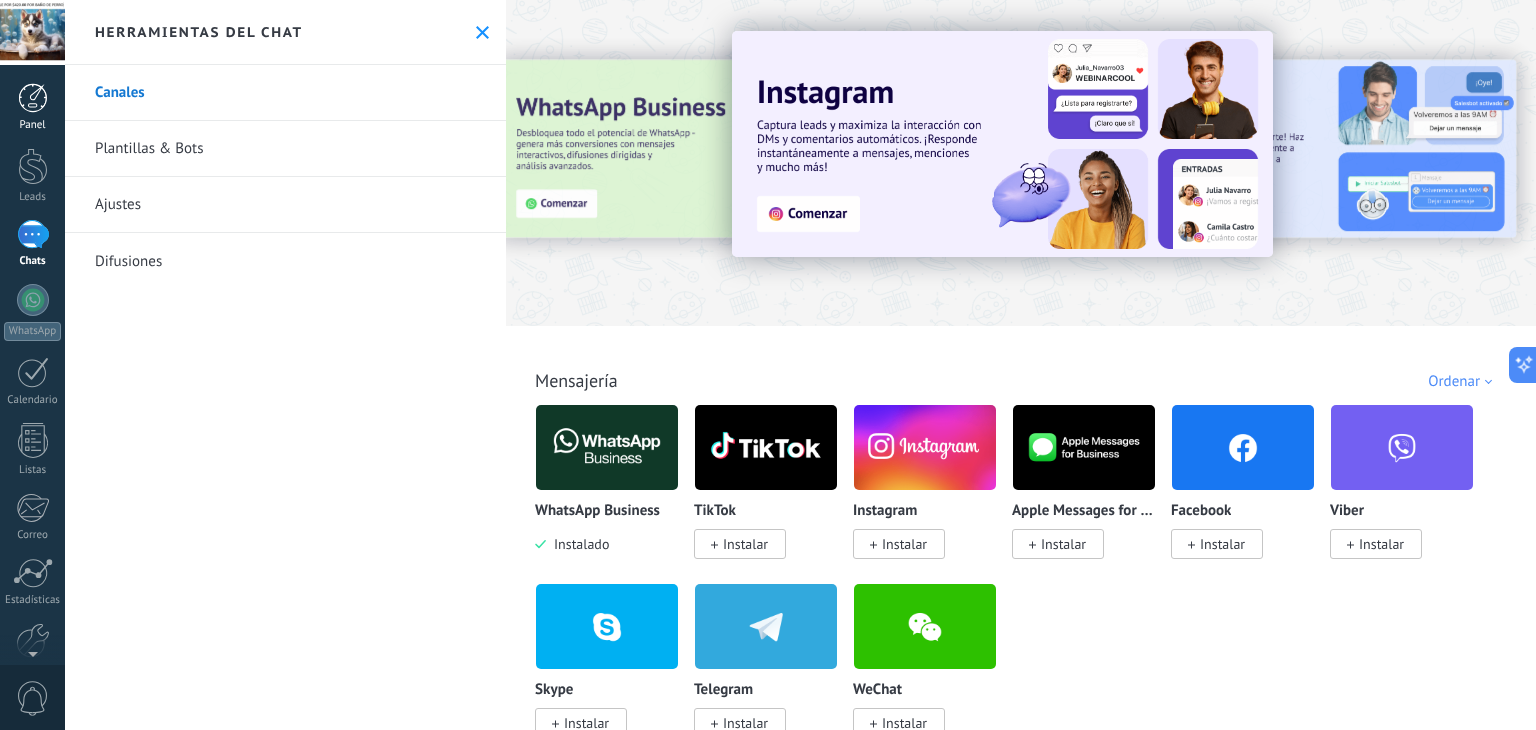 click at bounding box center [33, 98] 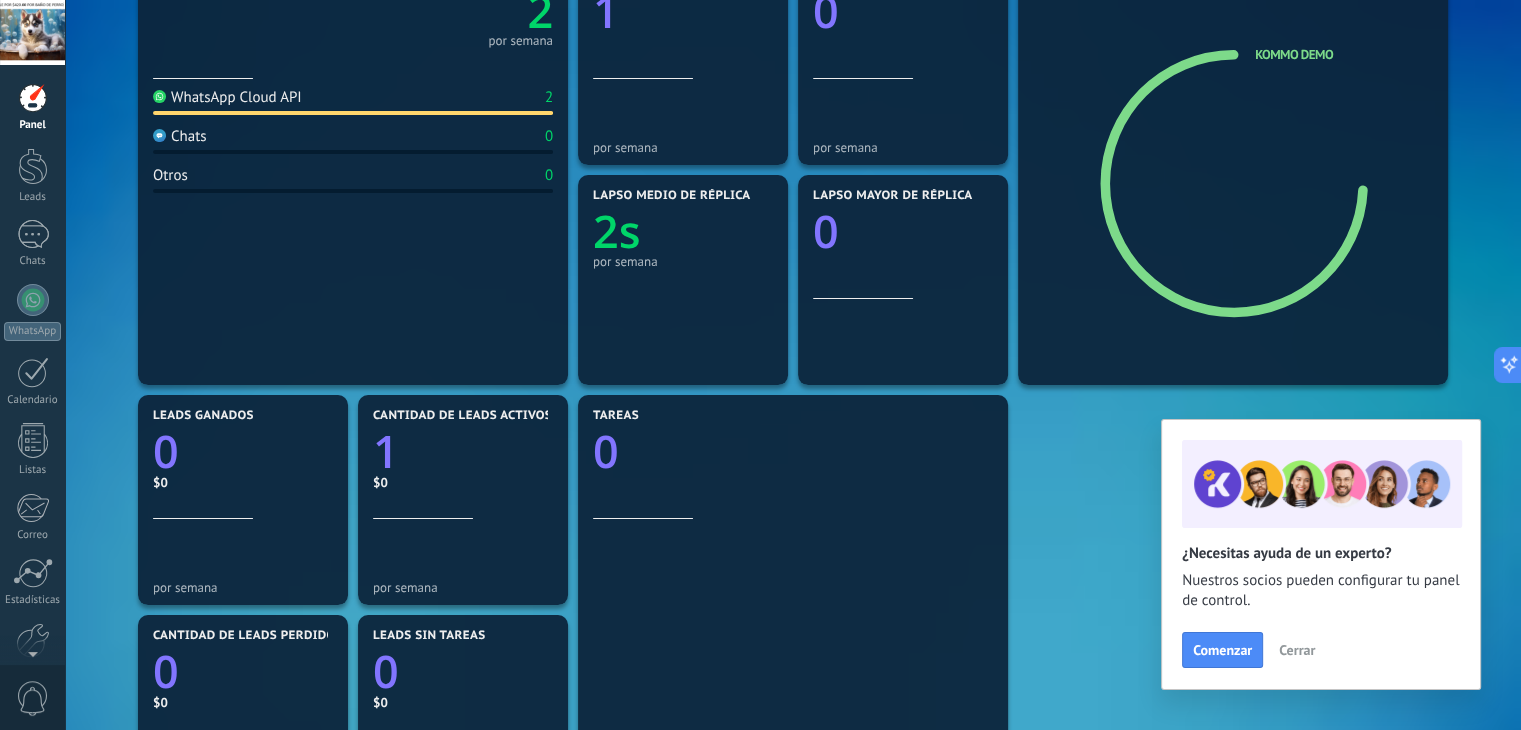 scroll, scrollTop: 0, scrollLeft: 0, axis: both 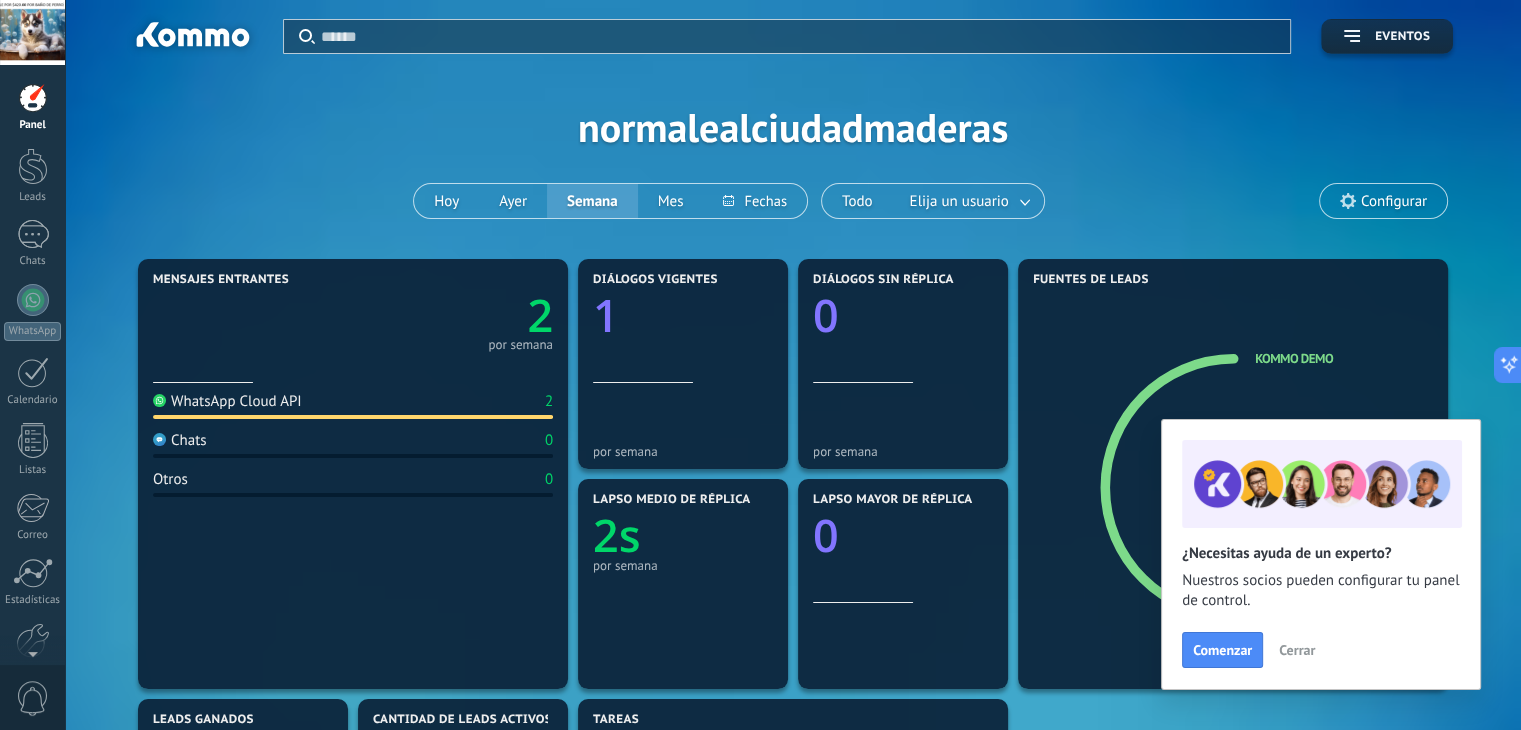 click on "Cerrar" at bounding box center (1297, 650) 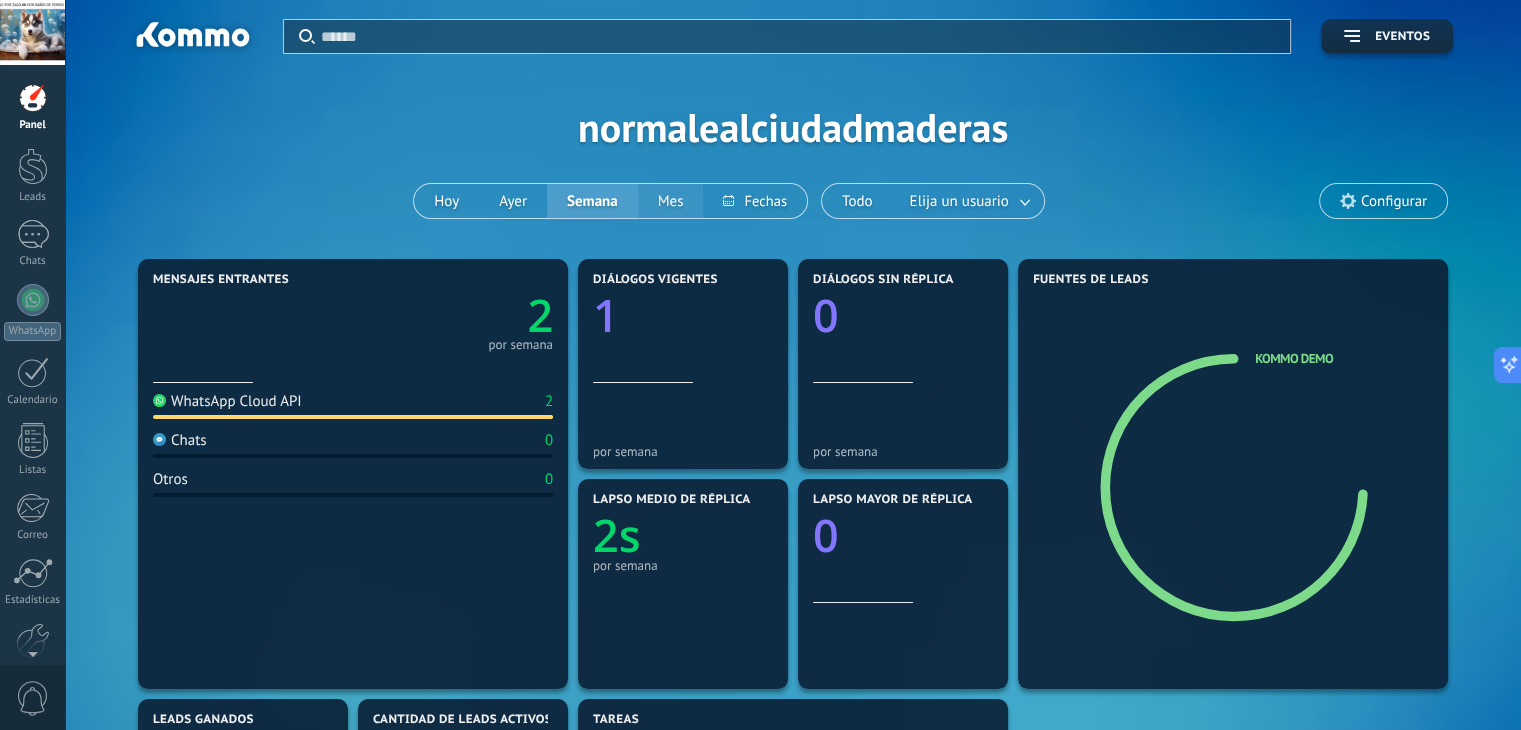 click on "Mes" at bounding box center (671, 201) 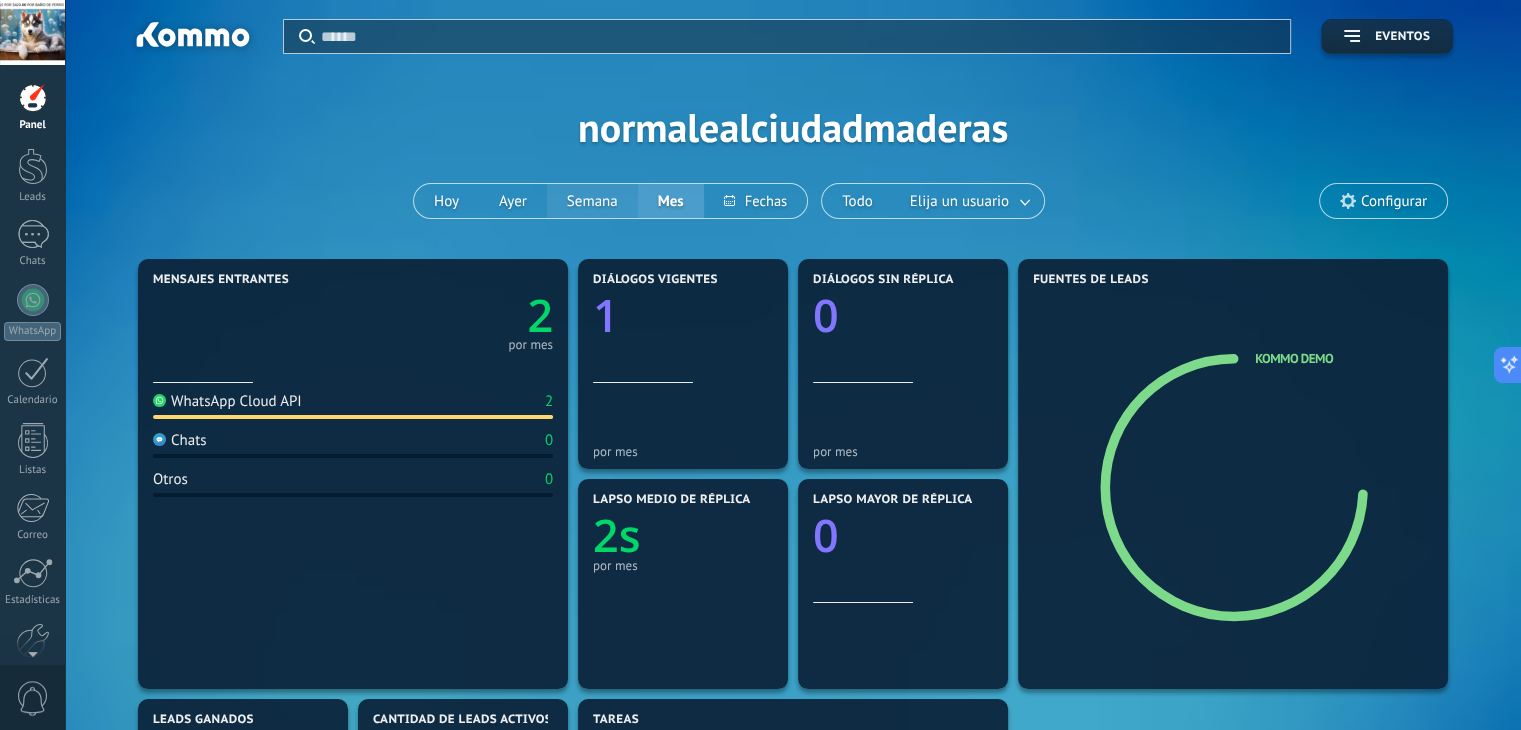 click on "Semana" at bounding box center (592, 201) 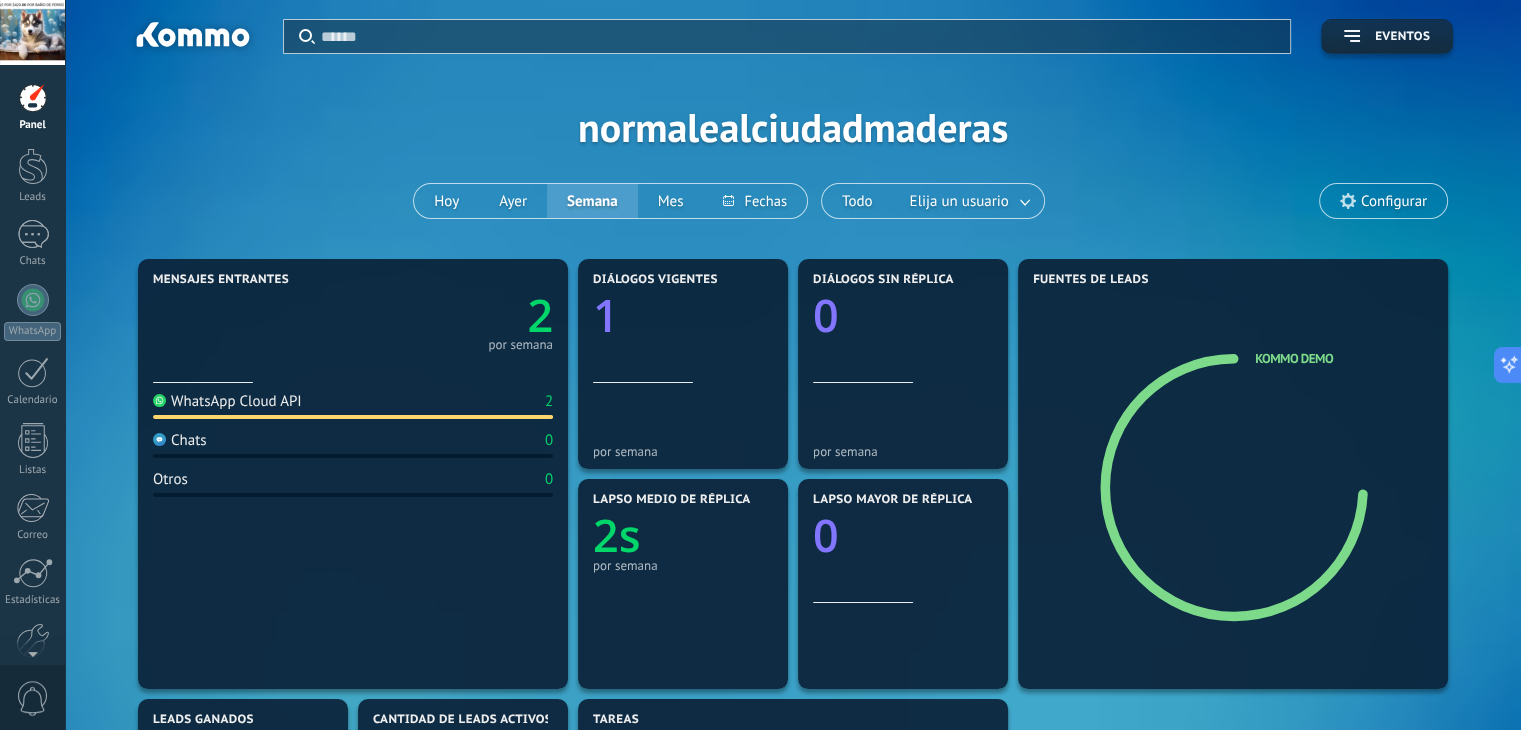 click on "Configurar" at bounding box center (1394, 201) 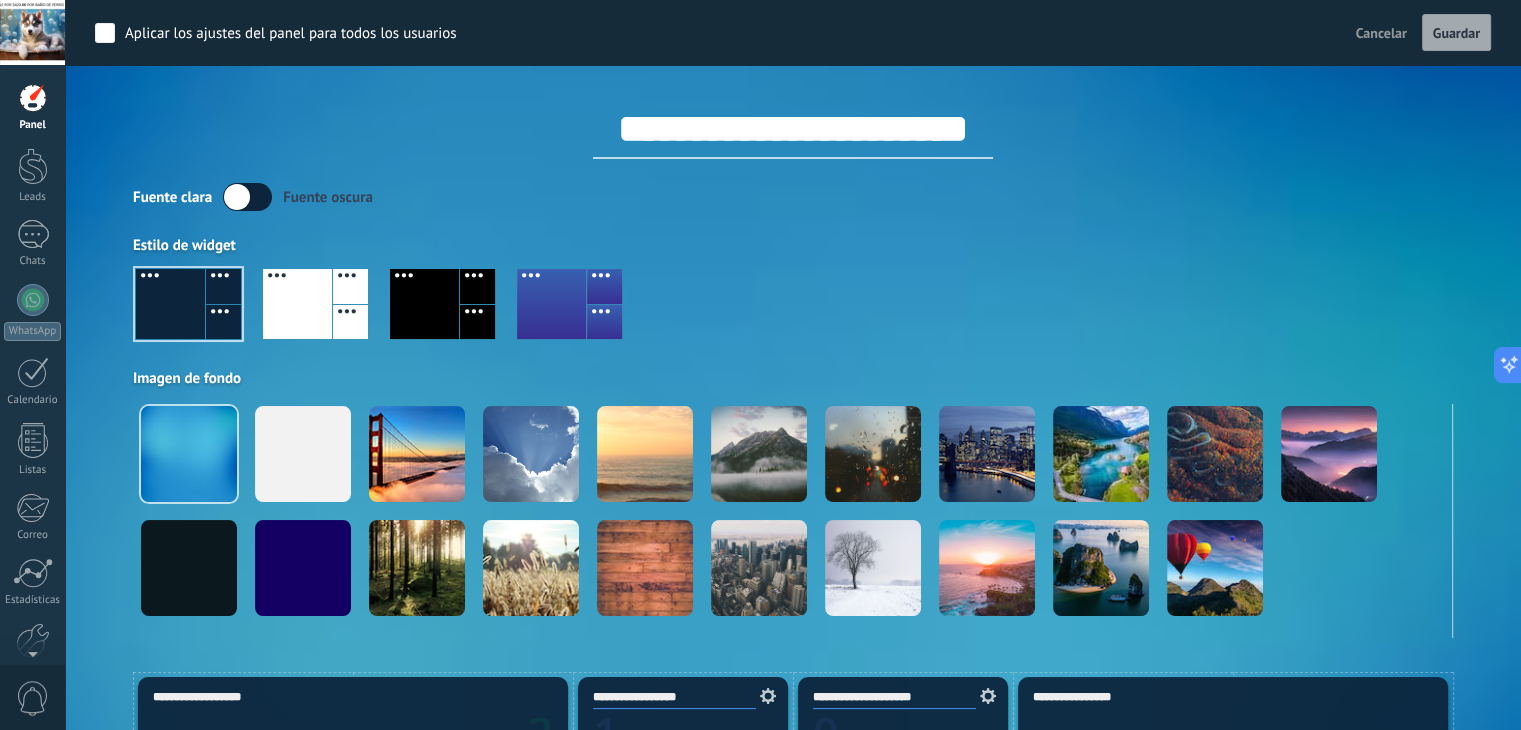 click at bounding box center [297, 304] 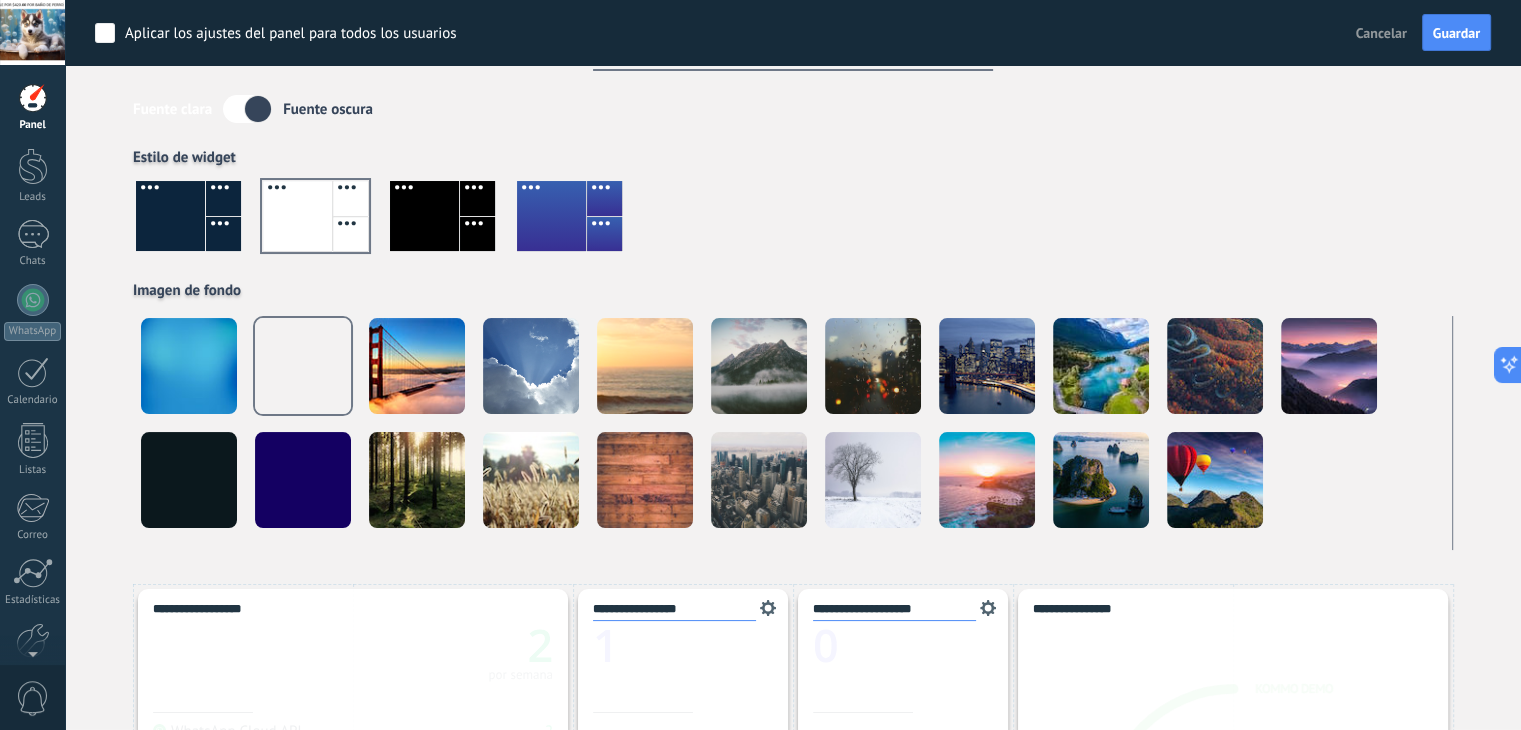 scroll, scrollTop: 0, scrollLeft: 0, axis: both 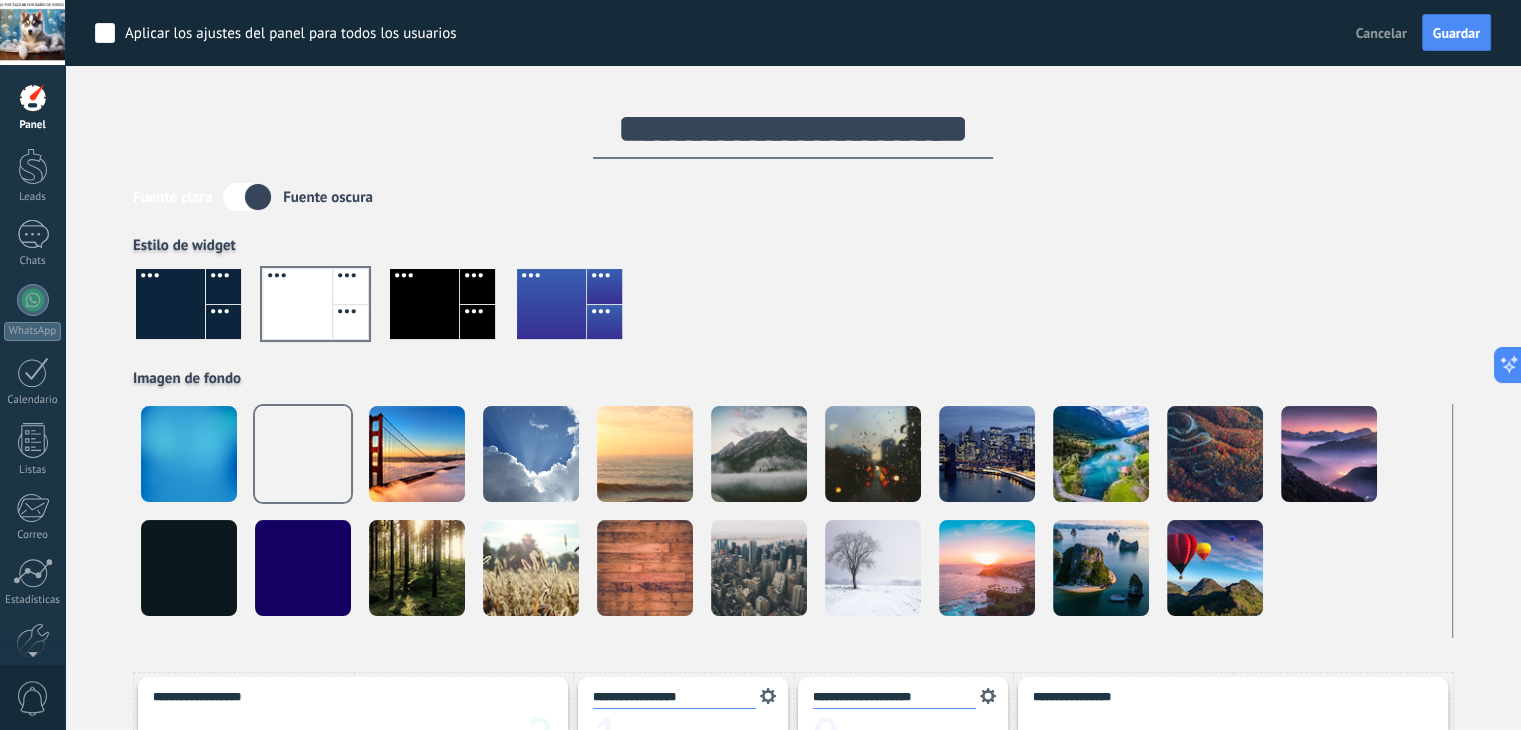 click at bounding box center (33, 98) 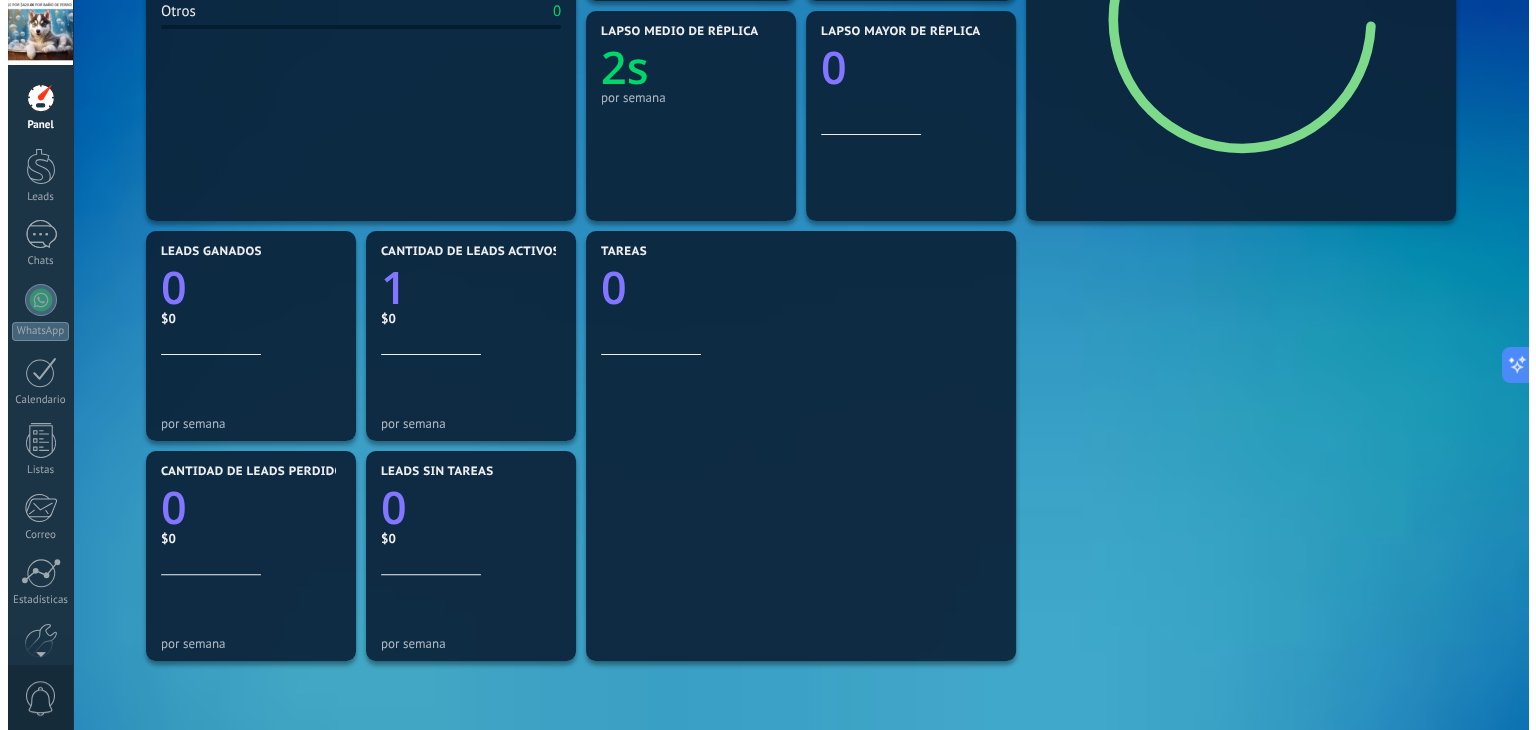 scroll, scrollTop: 0, scrollLeft: 0, axis: both 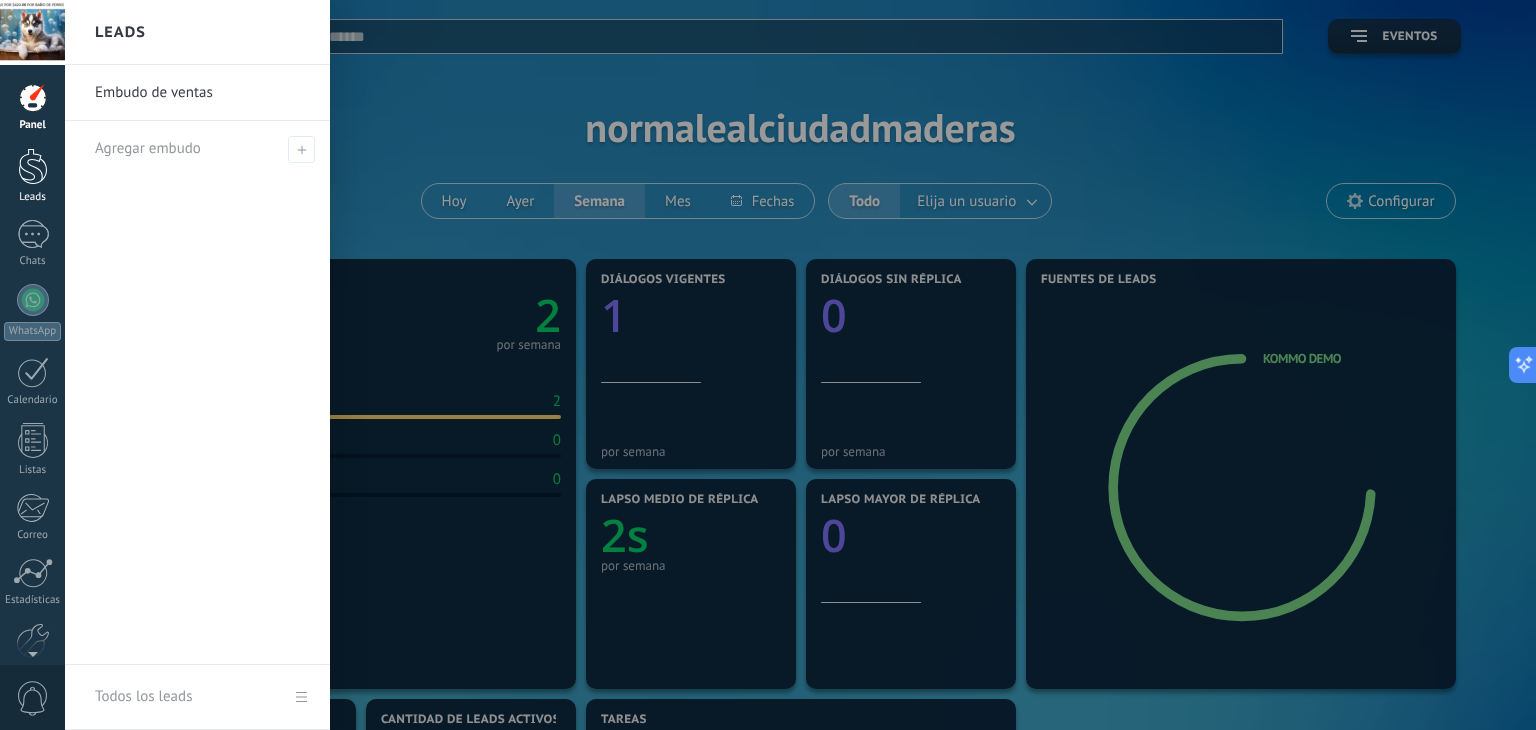 click at bounding box center [33, 166] 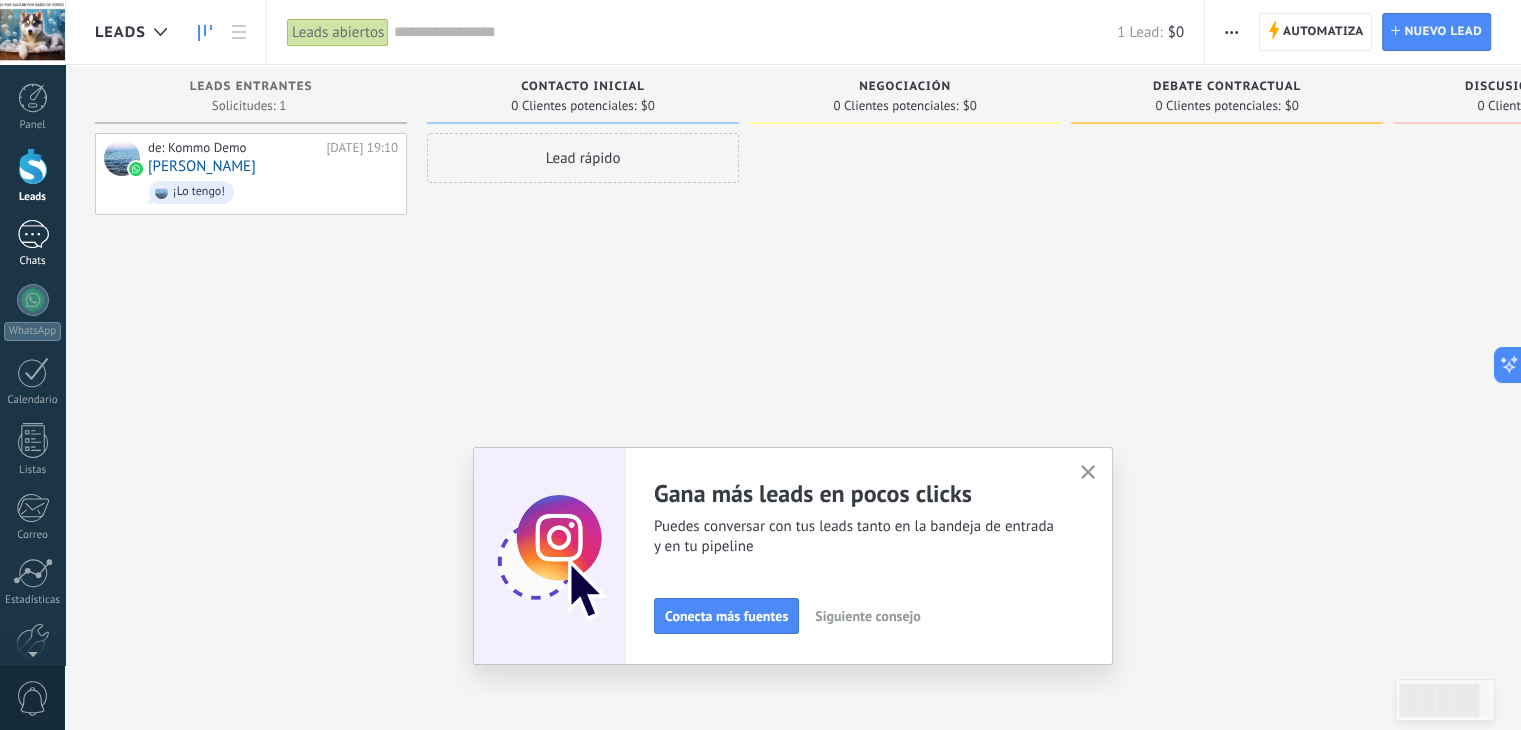 click on "1" at bounding box center [33, 234] 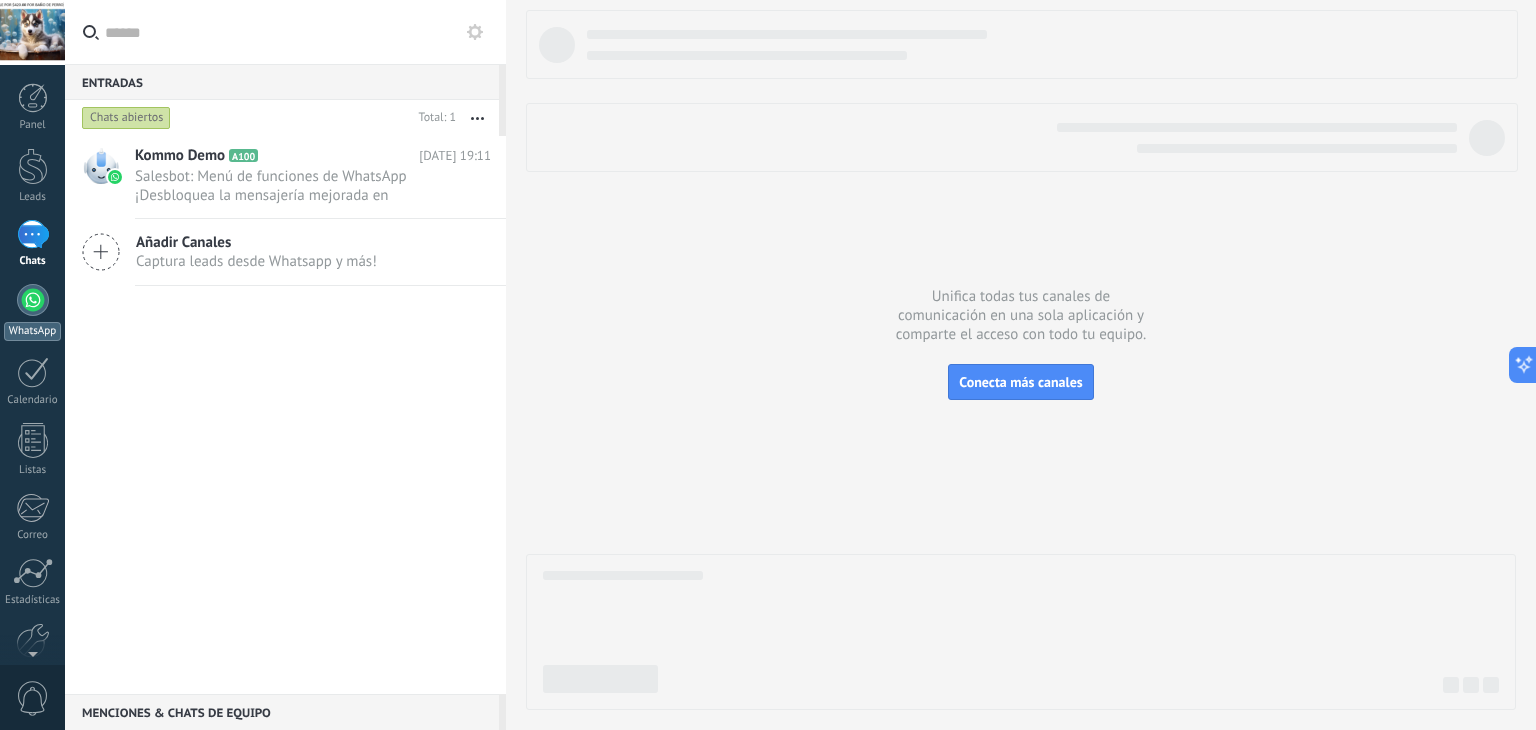 click at bounding box center (33, 300) 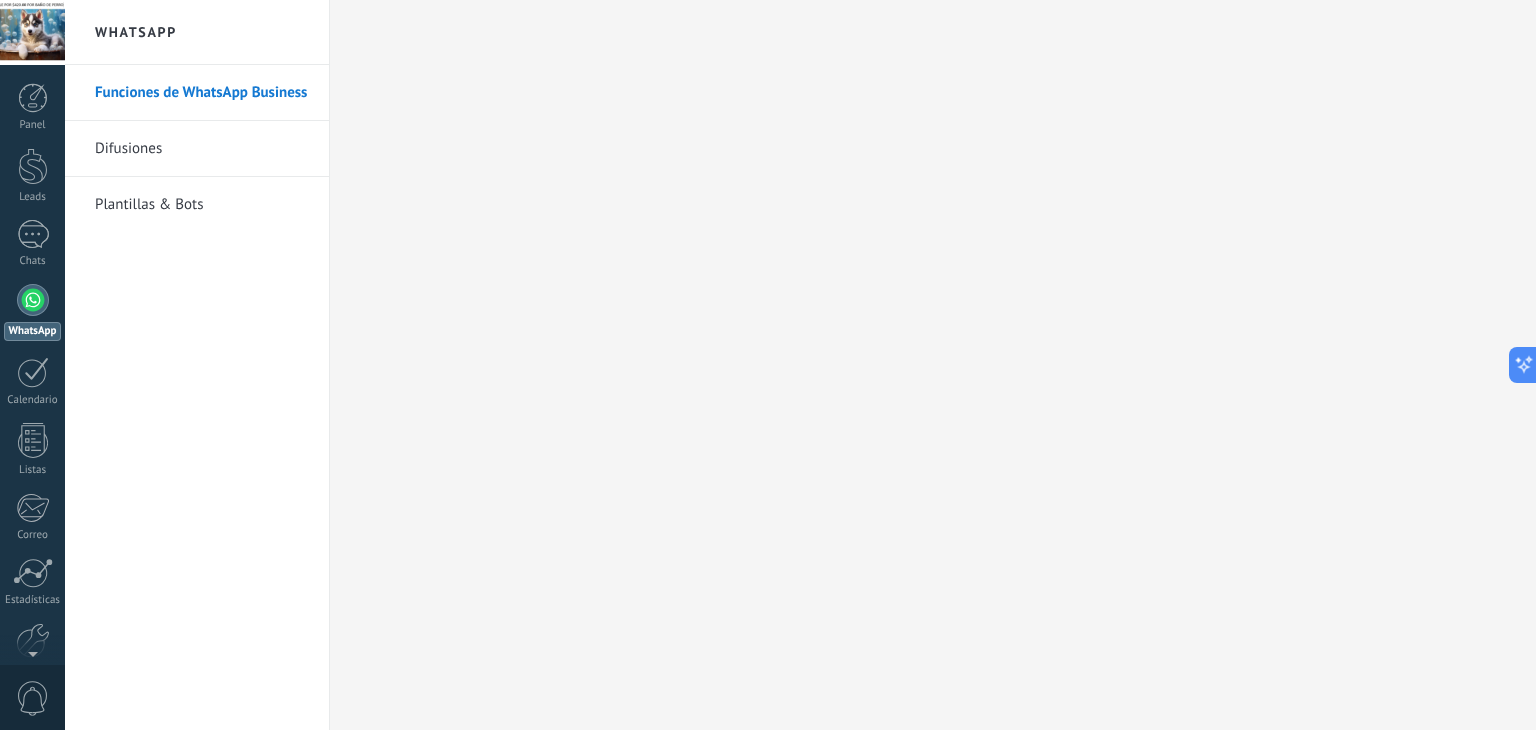 click at bounding box center (33, 300) 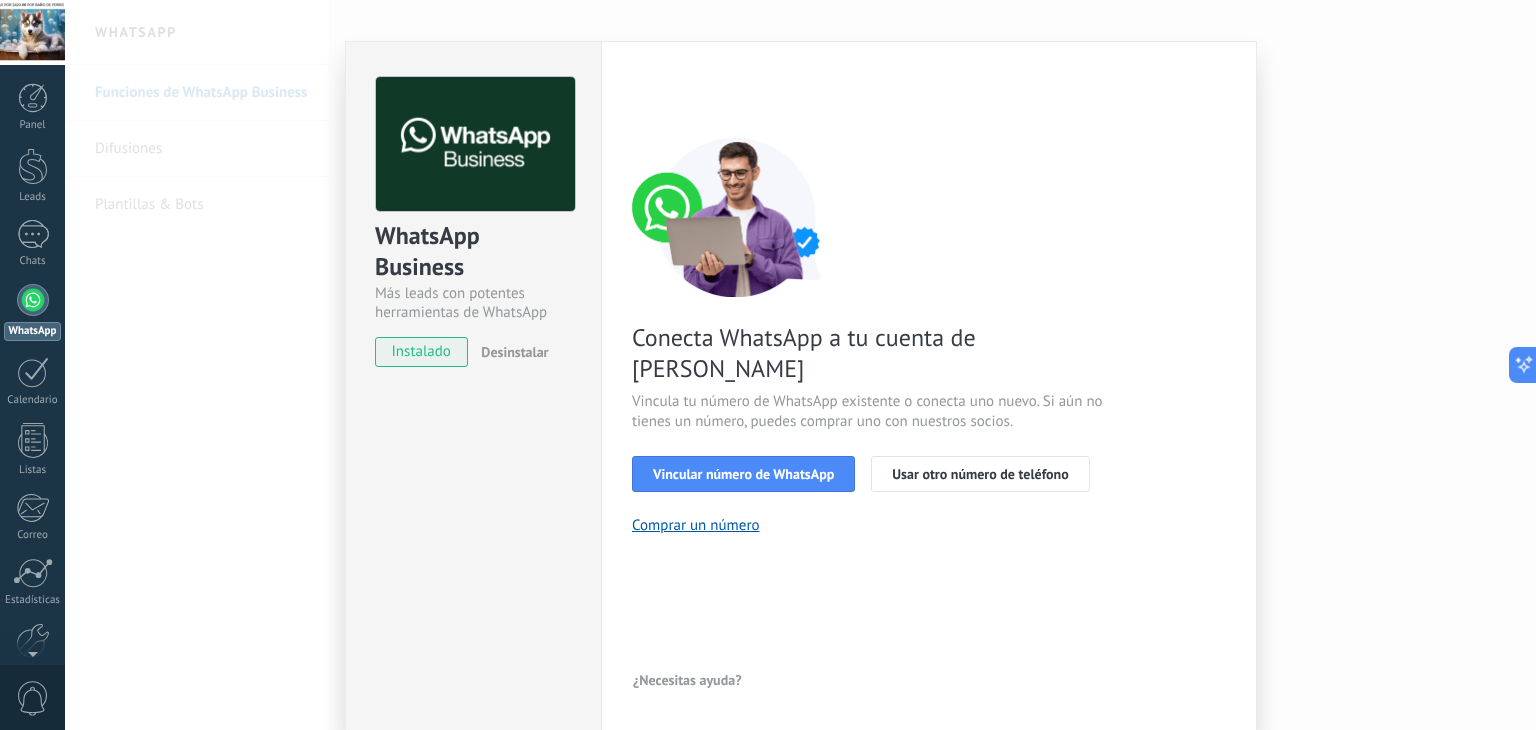 scroll, scrollTop: 27, scrollLeft: 0, axis: vertical 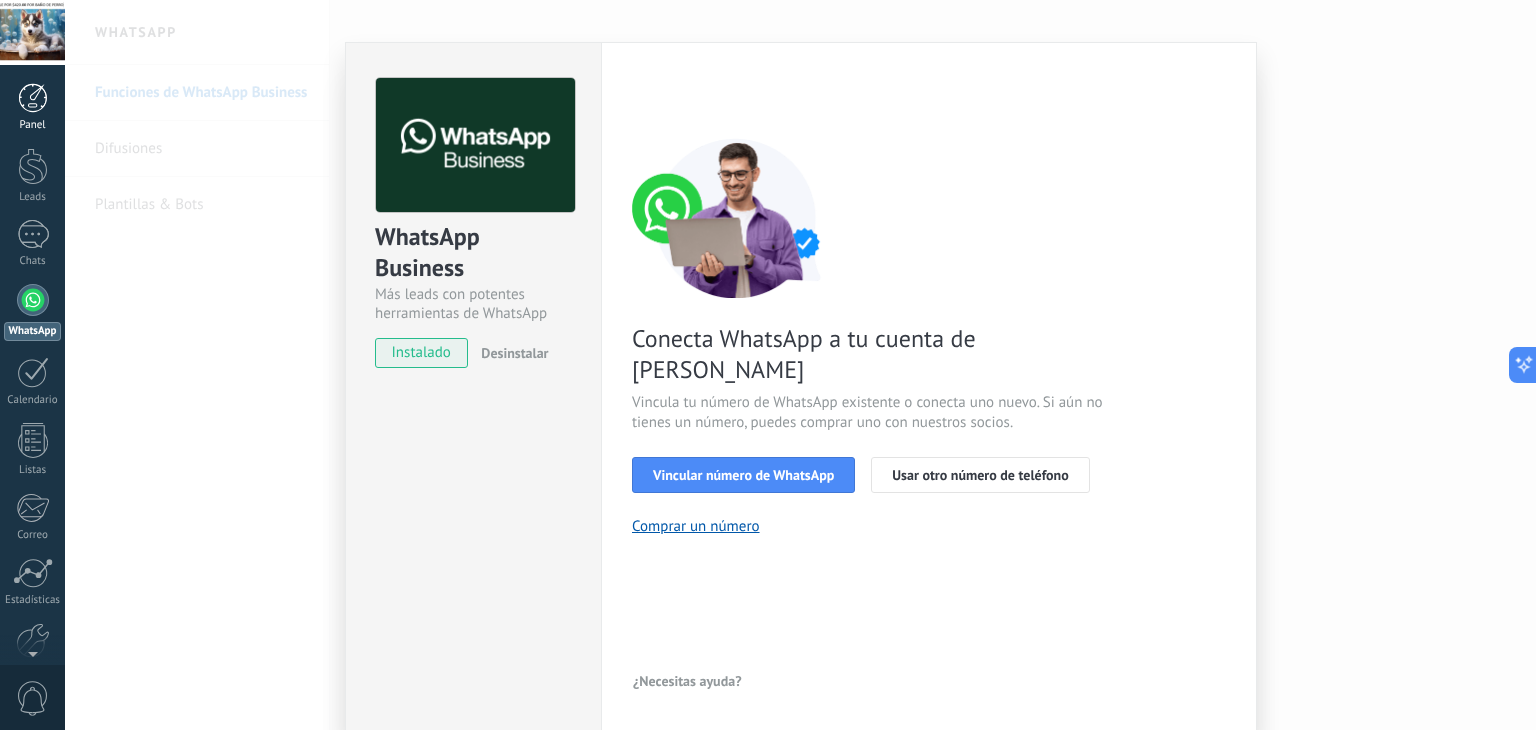 click at bounding box center (33, 98) 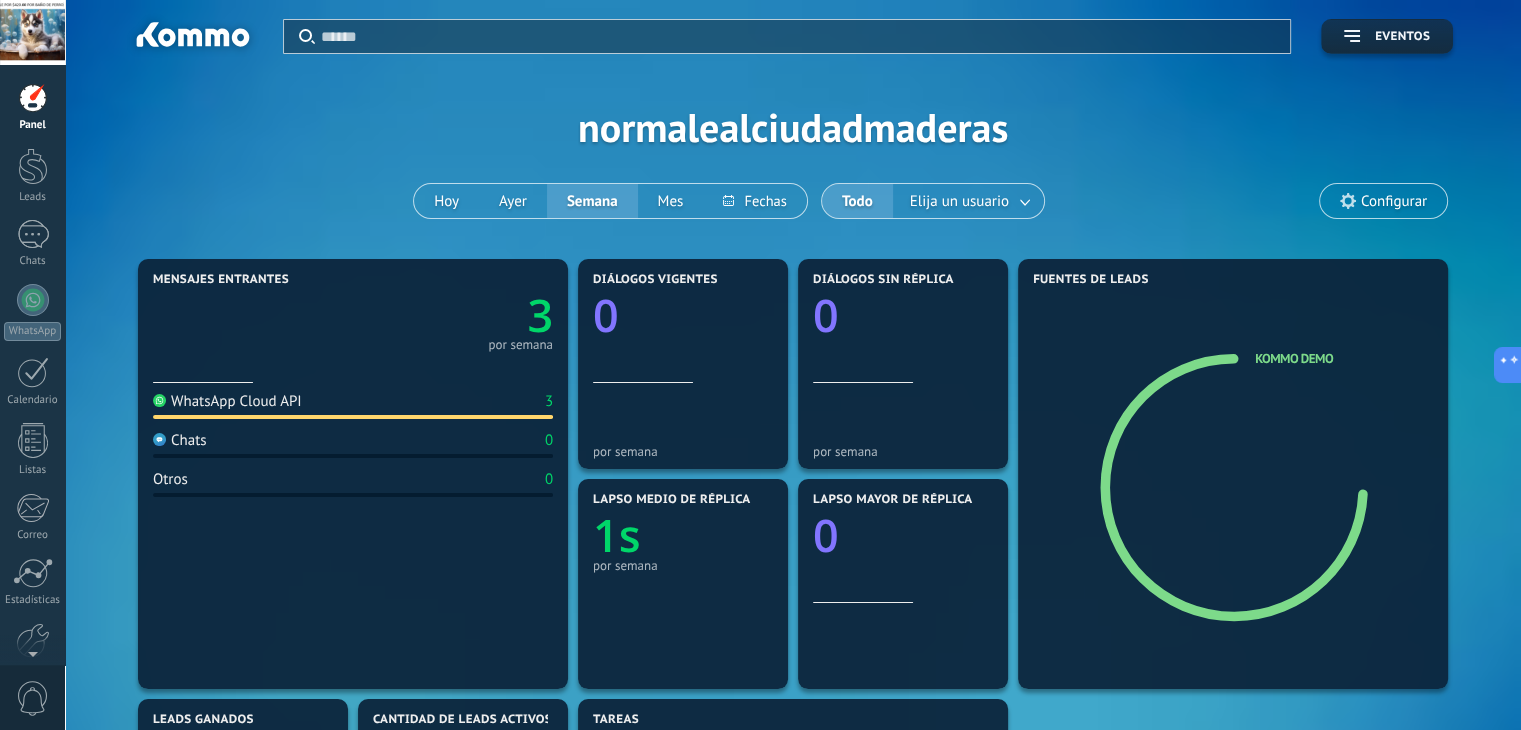 click on "WhatsApp Cloud API" at bounding box center [227, 401] 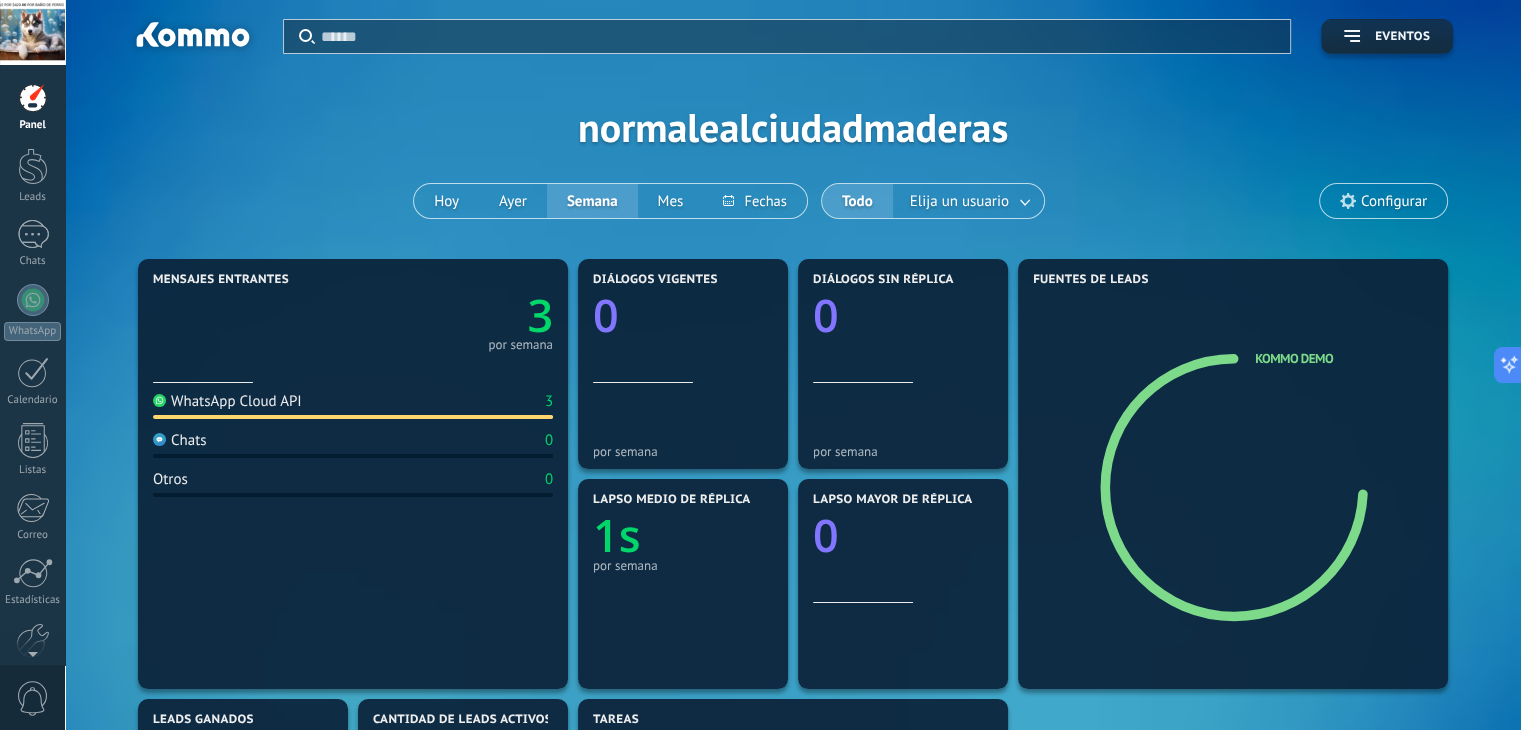 click on "Aplicar Eventos normalealciudadmaderas [DATE] [DATE] Semana Mes Todo Elija un usuario Configurar" at bounding box center (793, 127) 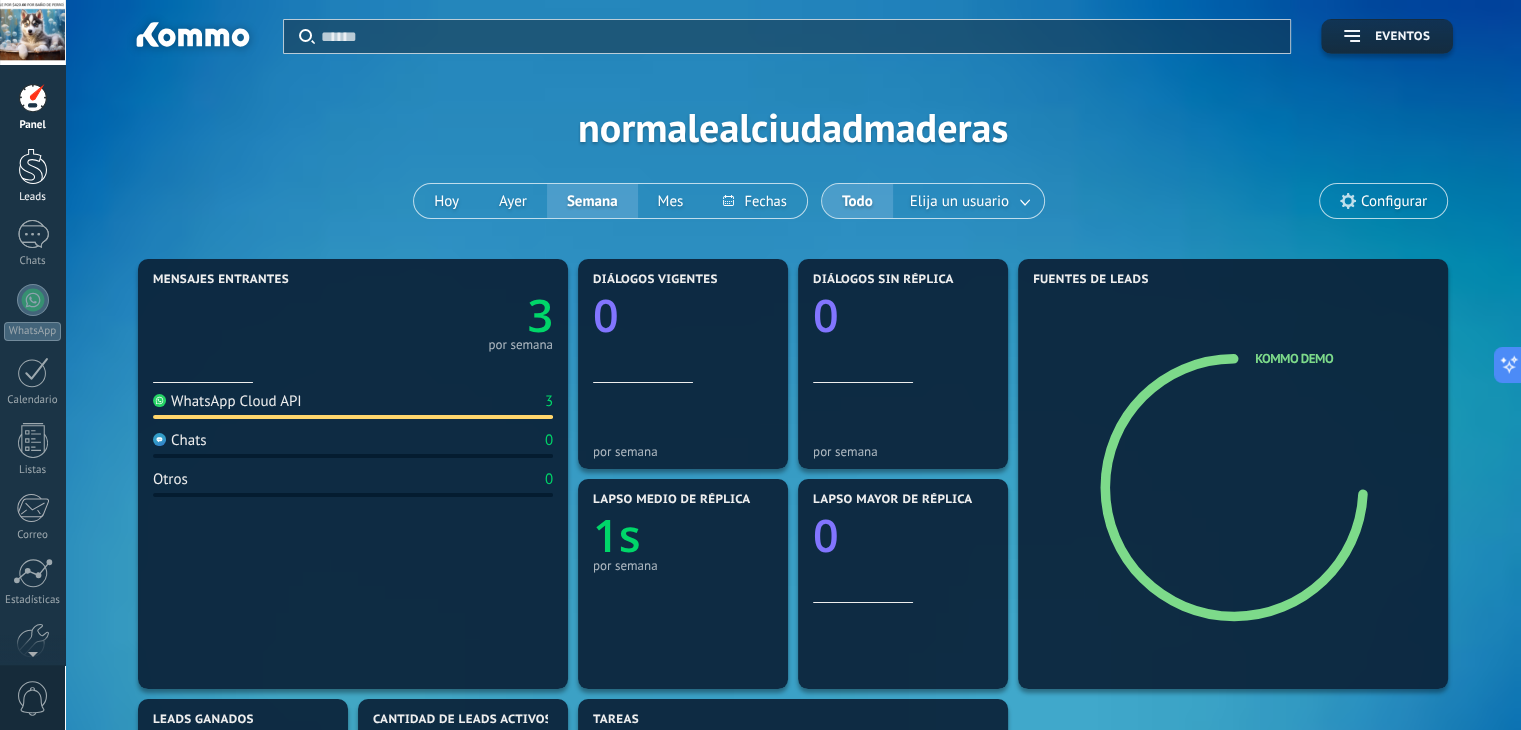 click at bounding box center [33, 166] 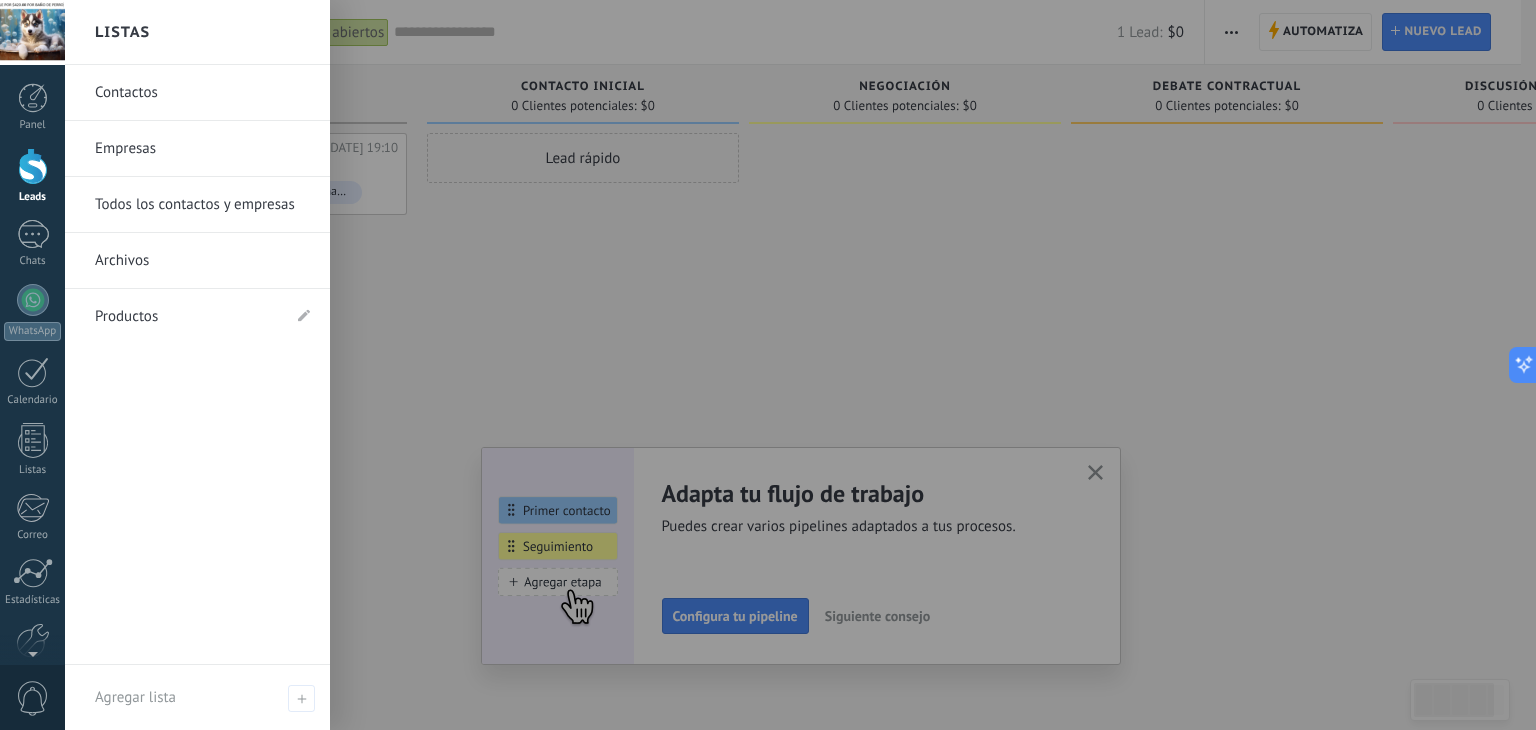 click on "Contactos" at bounding box center (202, 93) 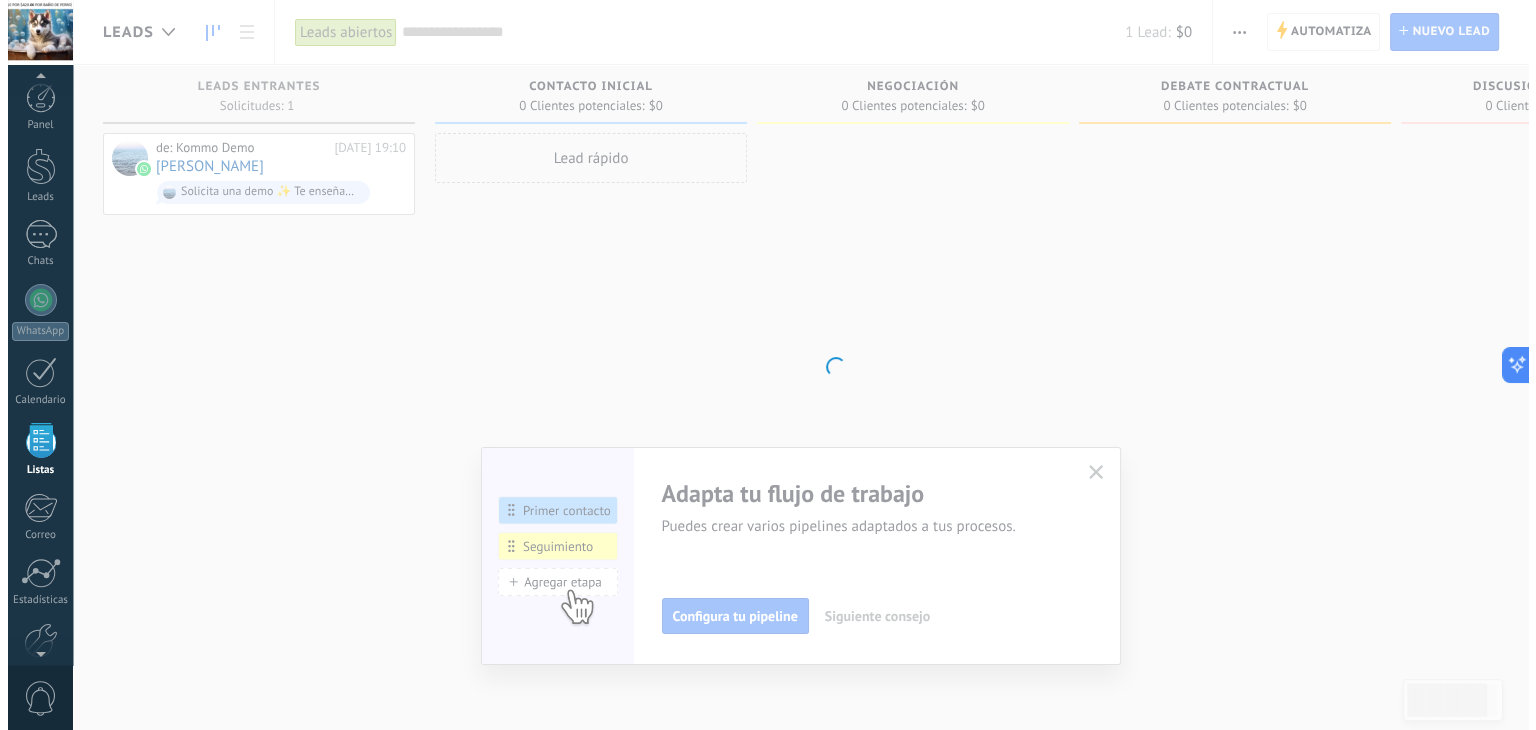 scroll, scrollTop: 51, scrollLeft: 0, axis: vertical 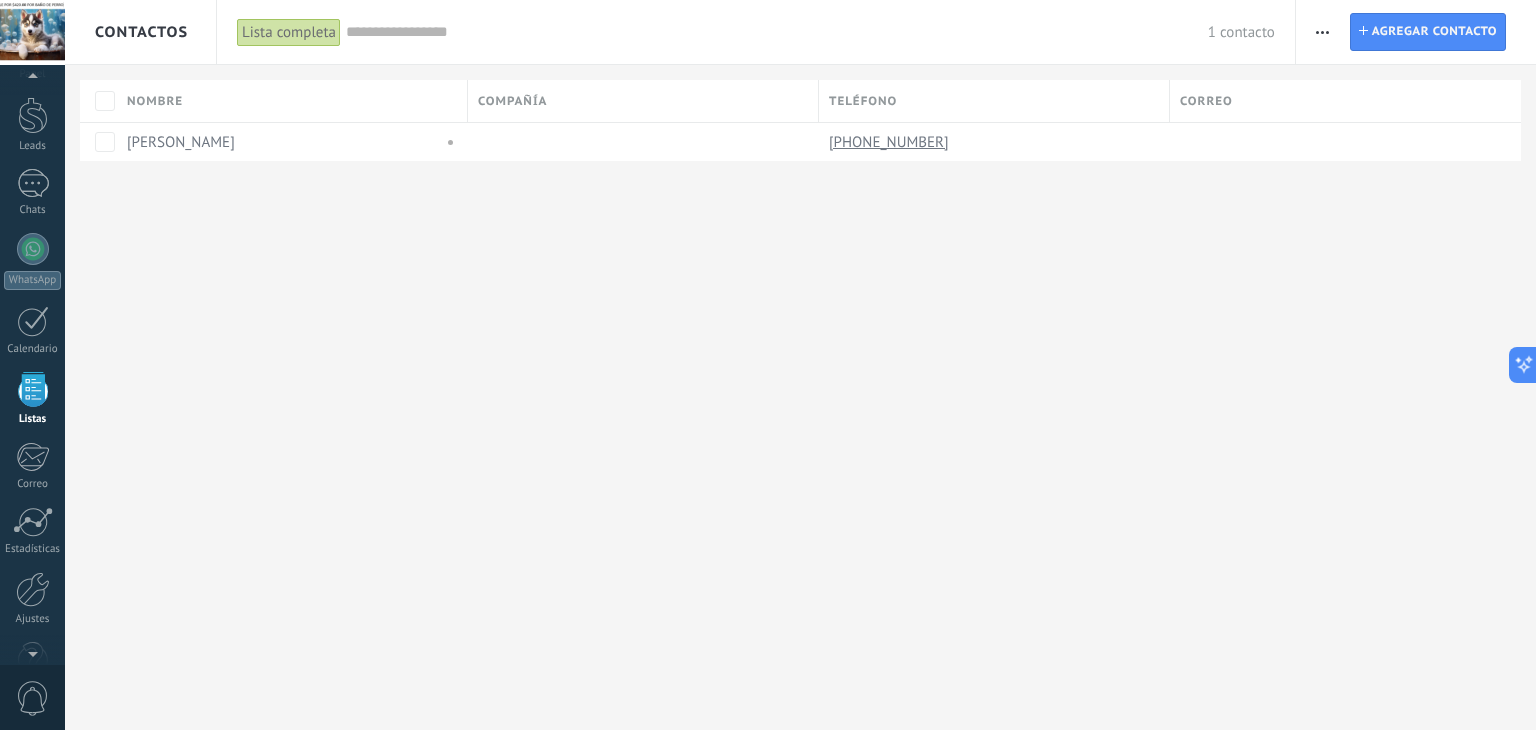 click on "Contactos Lista completa Aplicar 1 contacto Lista completa Contactos sin tareas Contactos con tareas atrasadas Sin leads Eliminados Guardar Todo el tiempo Todo el tiempo [DATE] [DATE] Últimos  ** 30  dias Esta semana La última semana Este mes El mes pasado Este trimestre Este año   Seleccionar todo Sin leads Sin la apertura de la causa Contacto inicial Negociación Debate contractual Discusión de contrato Logrado con éxito Venta Perdido Etapas activas Seleccionar todo Presupuesto insuficiente No hay necesidad para el producto No satisfecho con las condiciones Comprado del competidor Razón no definida Razones de pérdidas Seleccionar todo [DATE] [DATE] Esta semana Este mes Este trimestre No hay tareas atrasadas Todo valores Etiquetas Administrar etiquetas No tienes etiquetas conectadas Aplicar Restablecer Imprimir Agregar una compañía Exportar Importar Ajustes de la lista Procesos empresariales Buscar duplicados Contacto Agregar contacto Columnas adicionales Cargo (contacto) Creado por Dirección (compañía)" at bounding box center [800, 365] 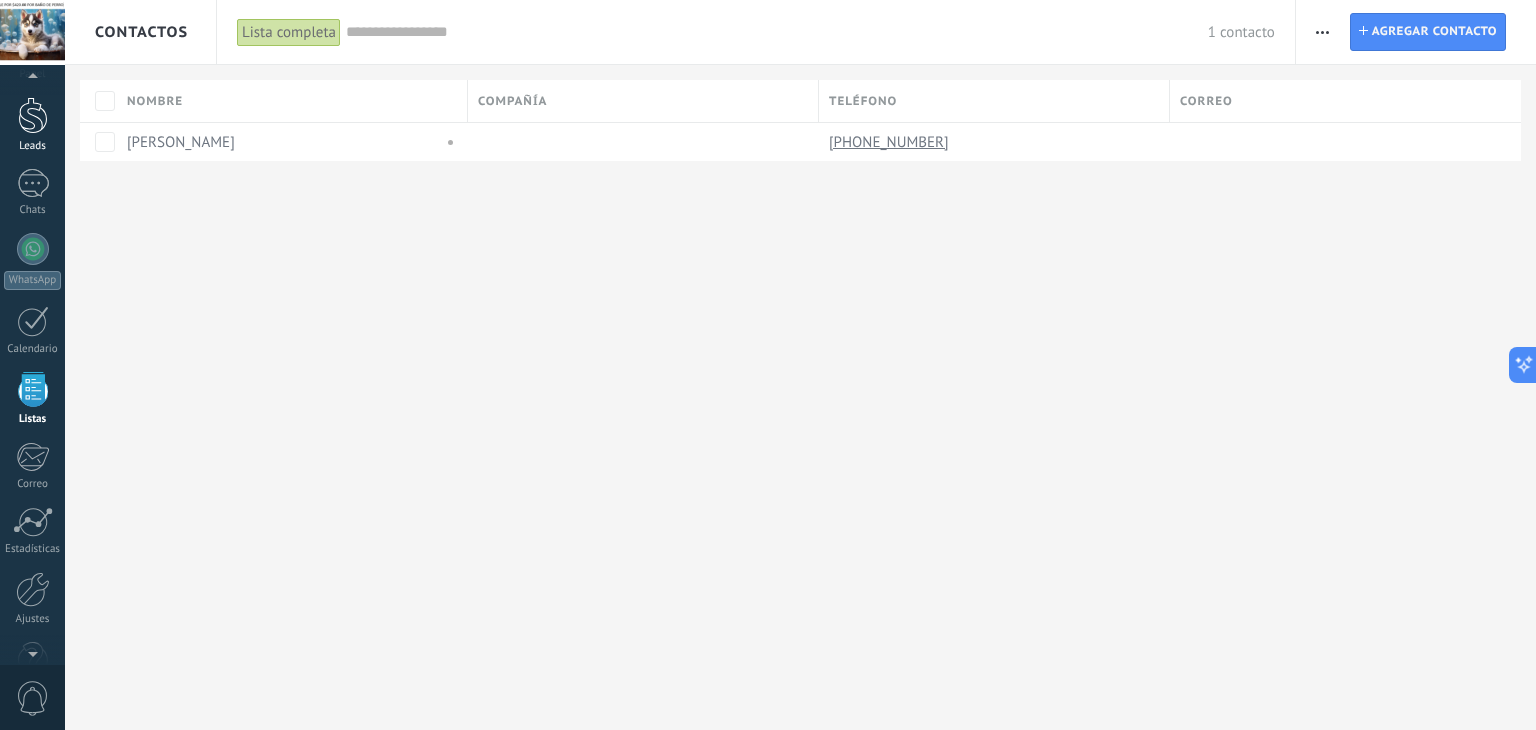 click at bounding box center (33, 115) 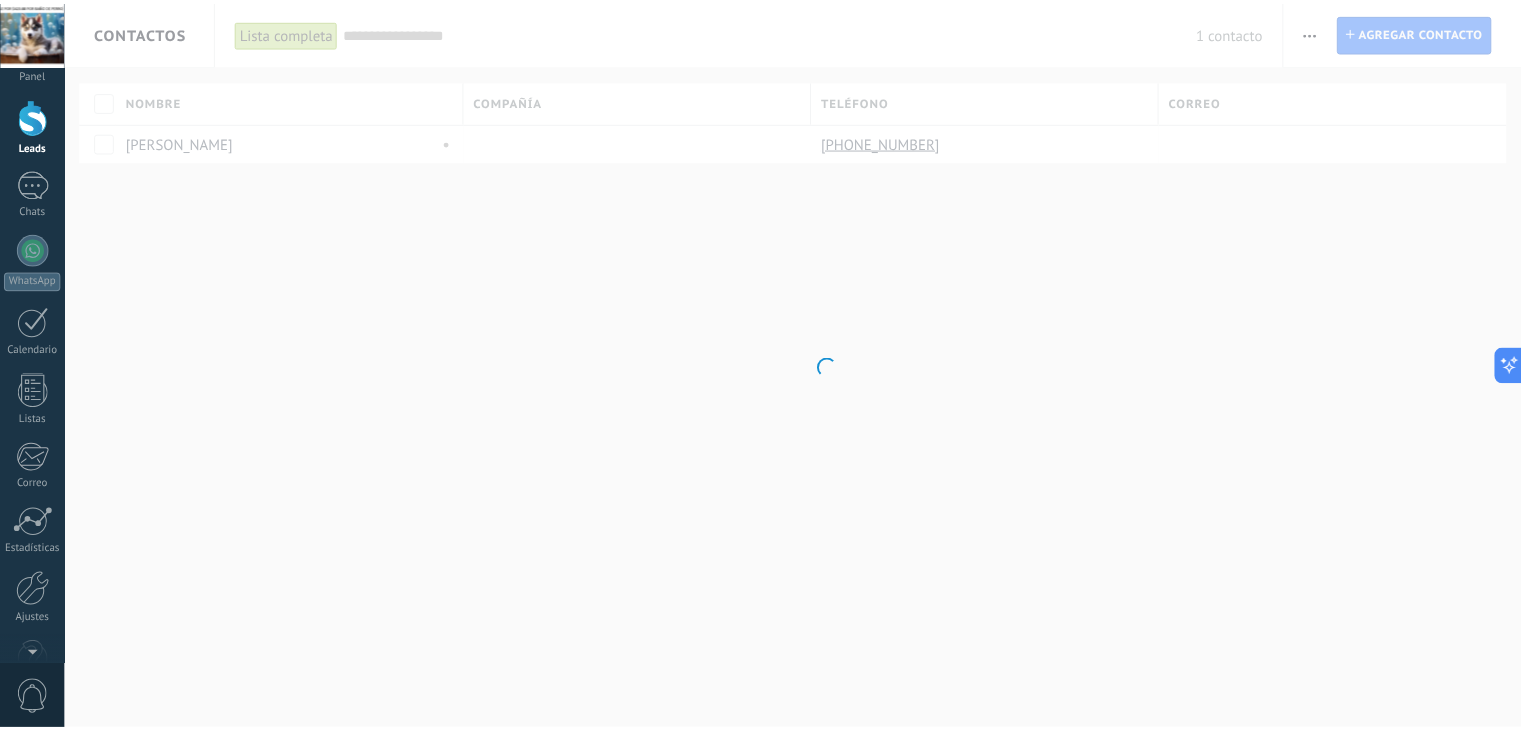 scroll, scrollTop: 0, scrollLeft: 0, axis: both 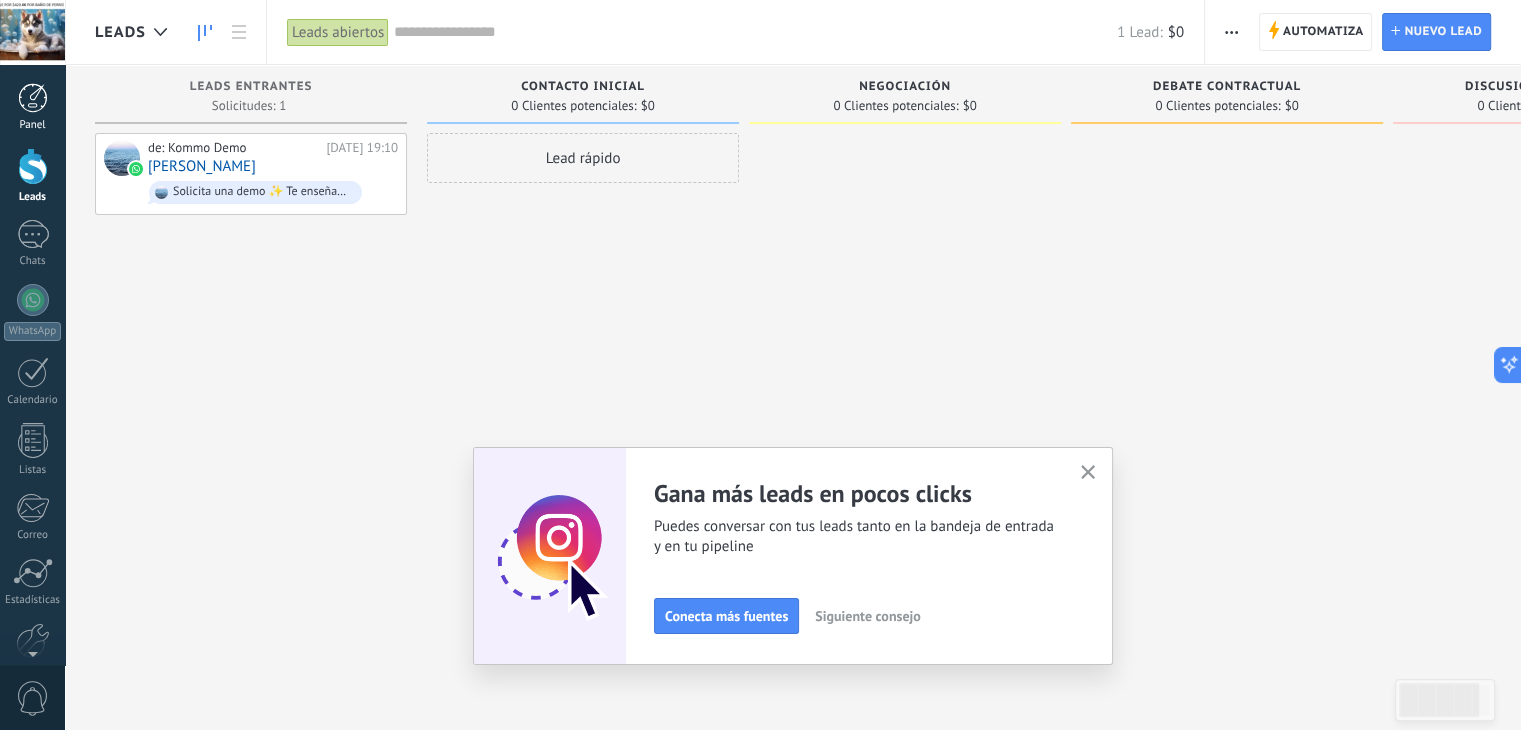 click at bounding box center (33, 98) 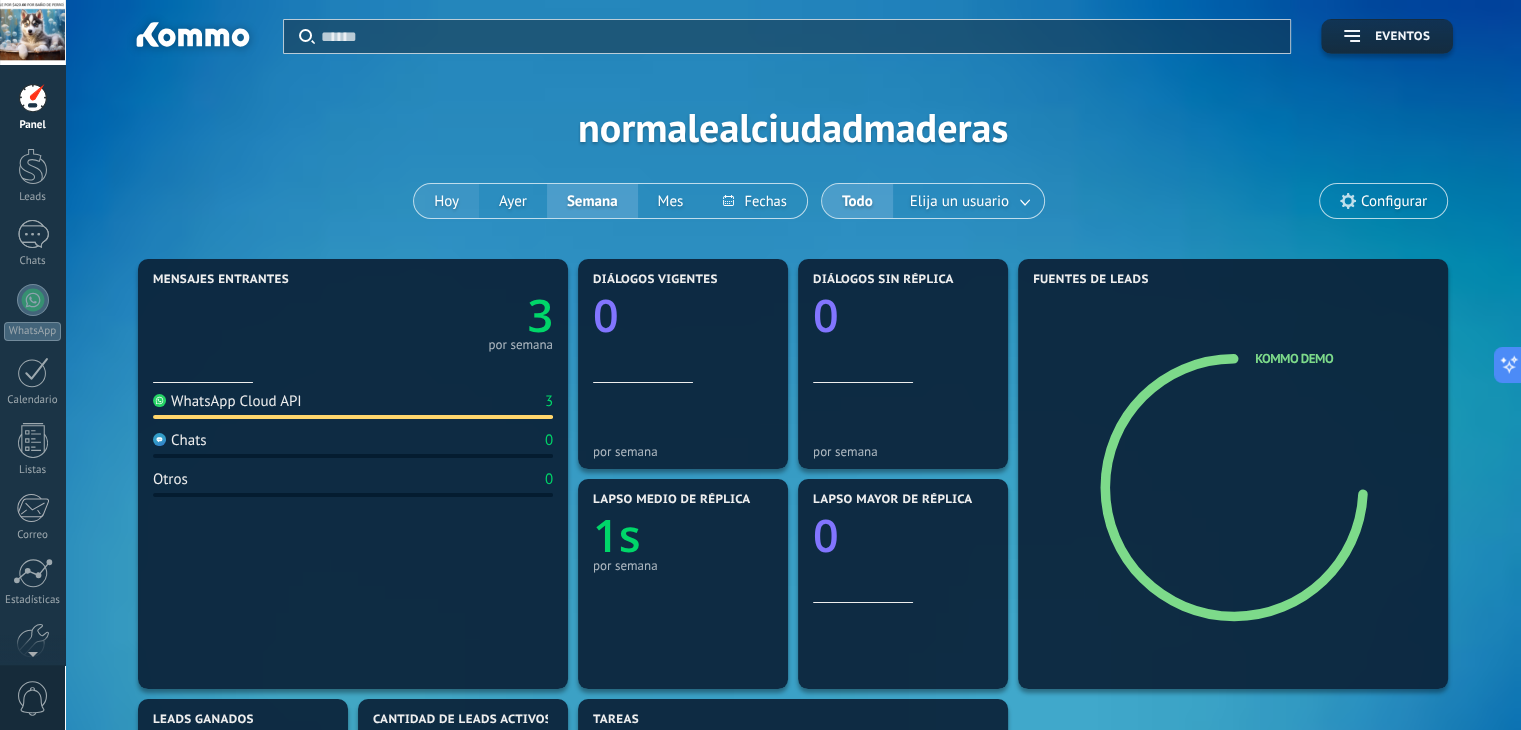 click on "Hoy" at bounding box center [446, 201] 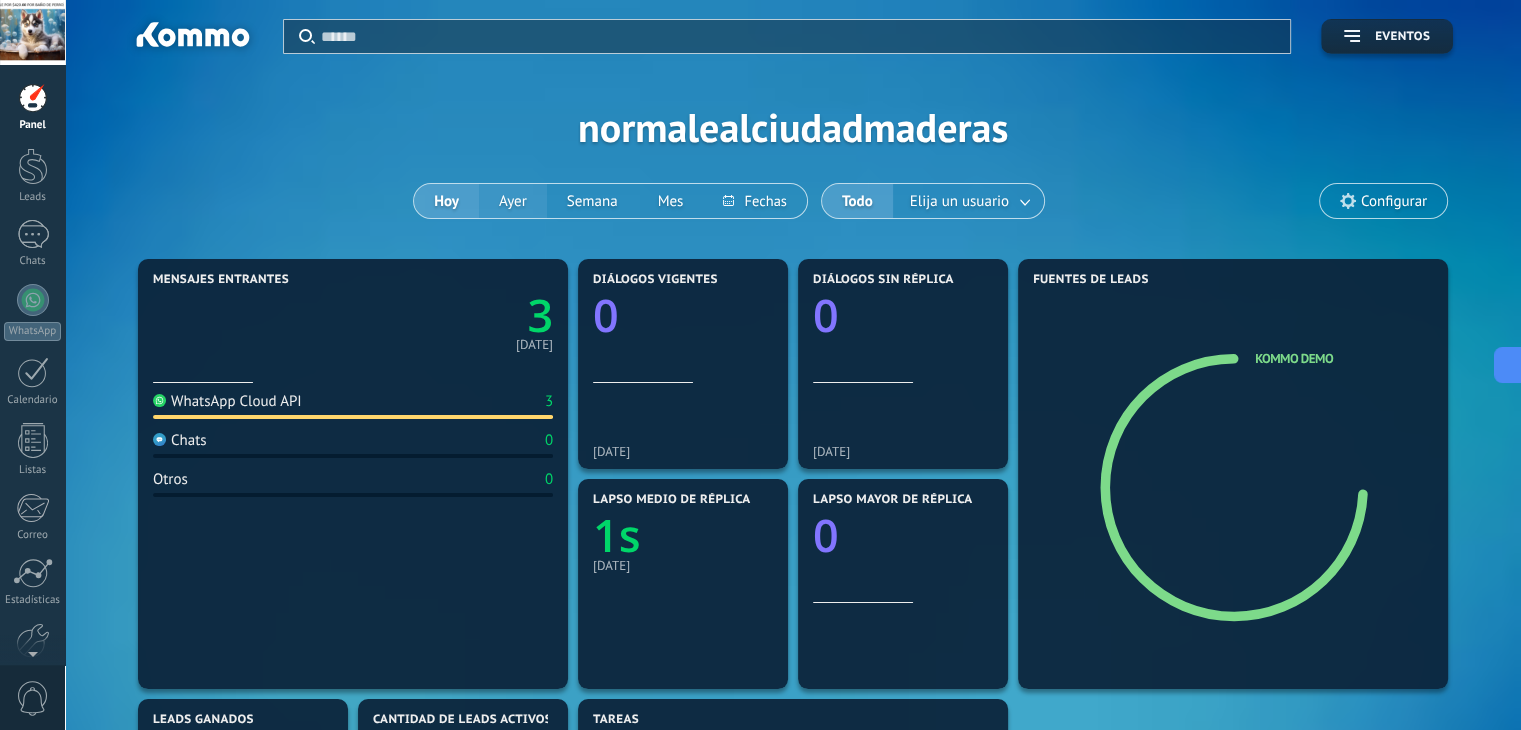 click on "Ayer" at bounding box center (513, 201) 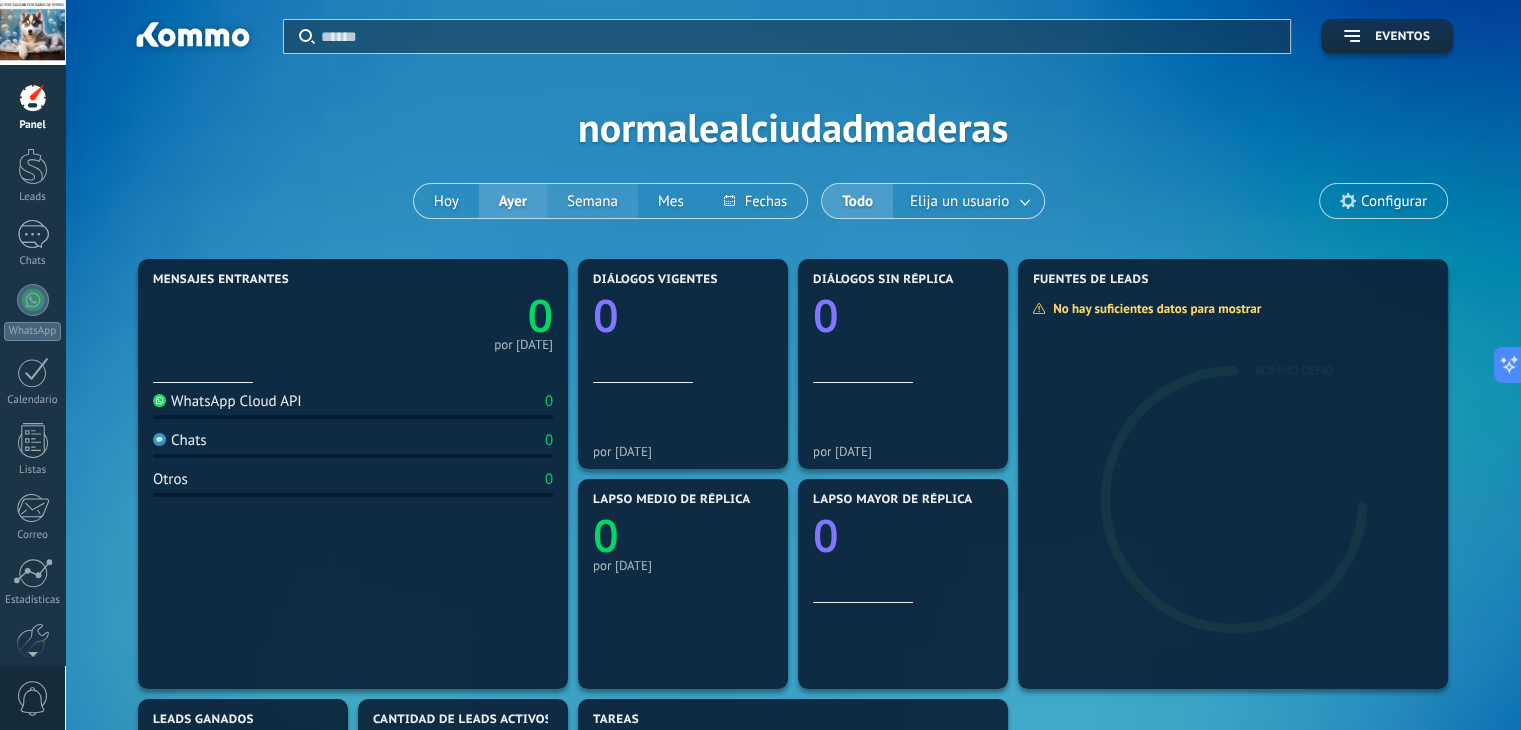 click on "Semana" at bounding box center (592, 201) 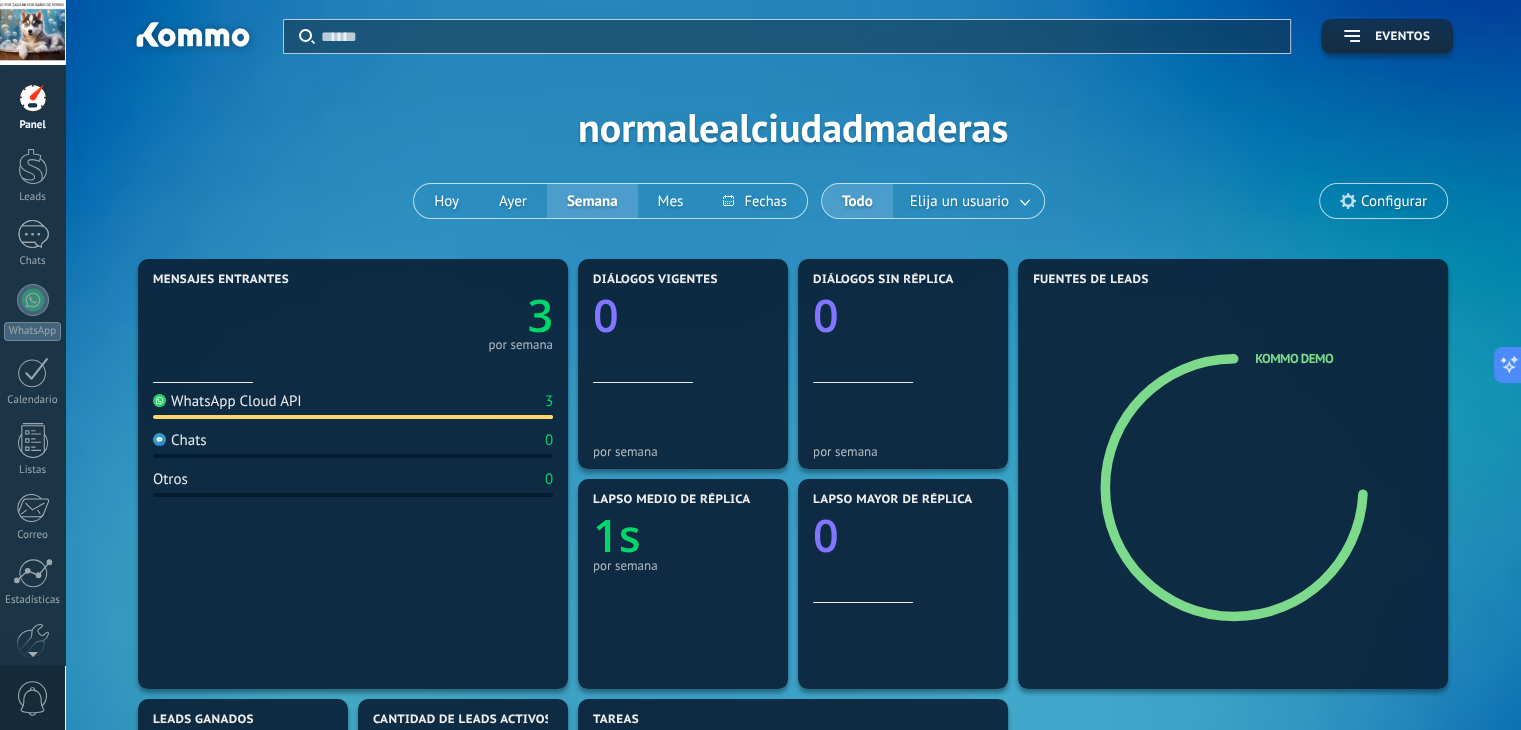 click on "Aplicar Eventos normalealciudadmaderas [DATE] [DATE] Semana Mes Todo Elija un usuario Configurar" at bounding box center [793, 127] 